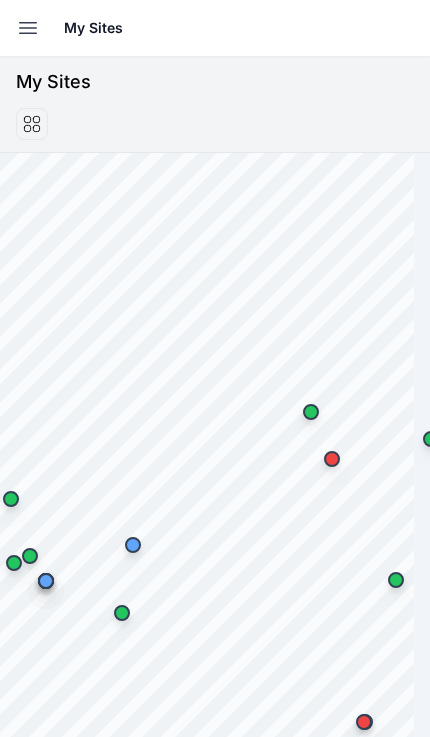 scroll, scrollTop: 0, scrollLeft: 0, axis: both 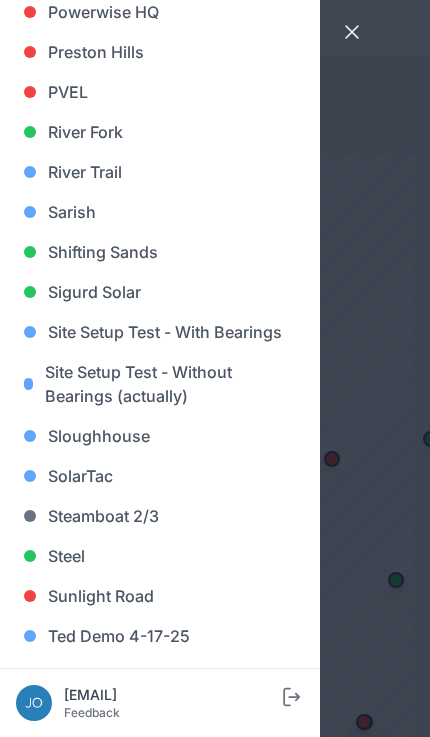 click on "River Trail" at bounding box center [160, 172] 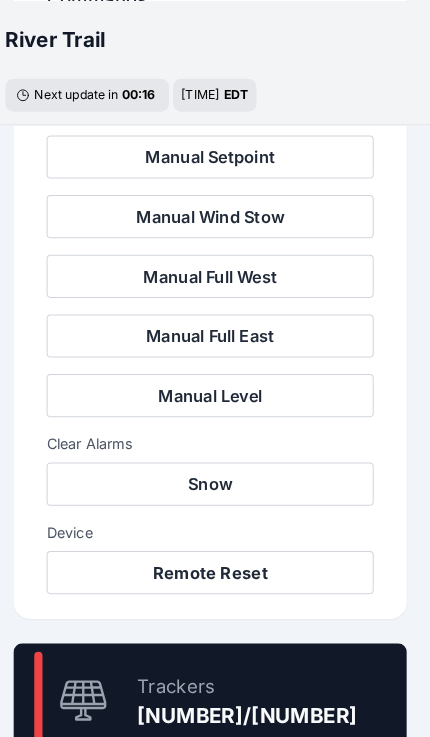 click on "67.8 % Trackers 567/836" at bounding box center [215, 681] 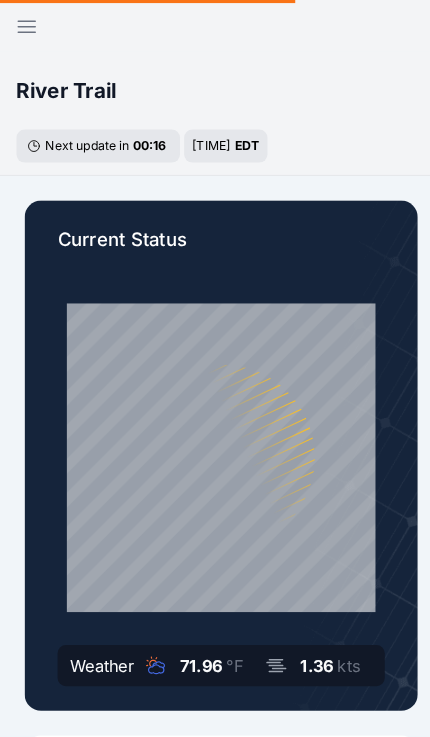 scroll, scrollTop: 32, scrollLeft: 0, axis: vertical 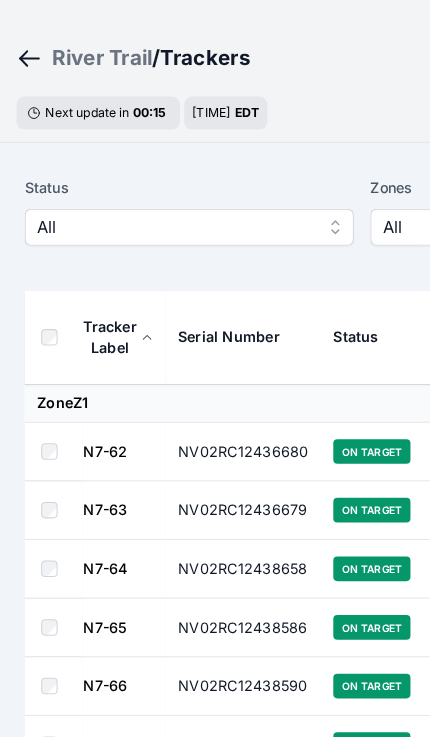 click on "All" at bounding box center (170, 221) 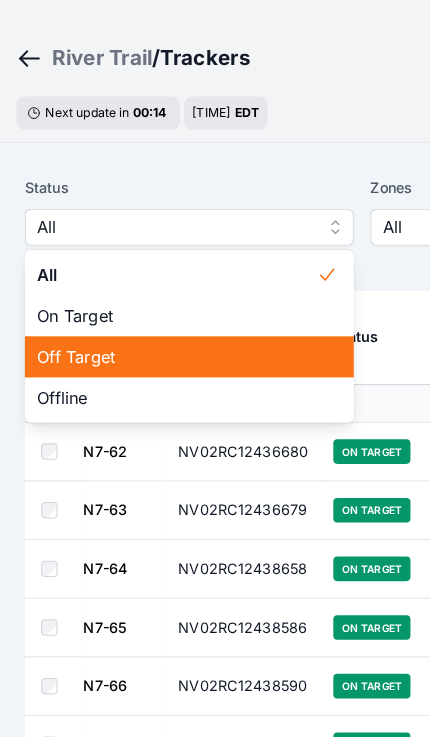 click on "Off Target" at bounding box center (172, 347) 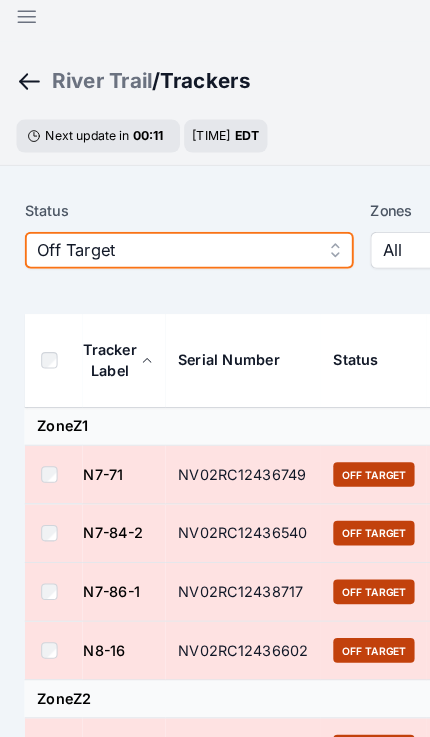 scroll, scrollTop: 9, scrollLeft: 0, axis: vertical 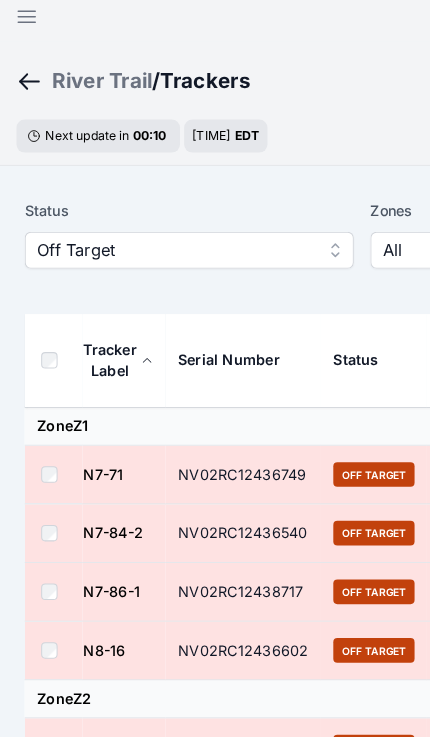click at bounding box center (52, 351) 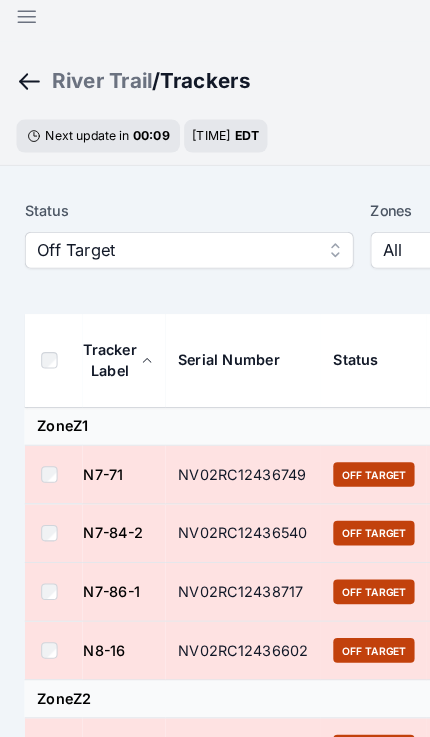 click at bounding box center (52, 351) 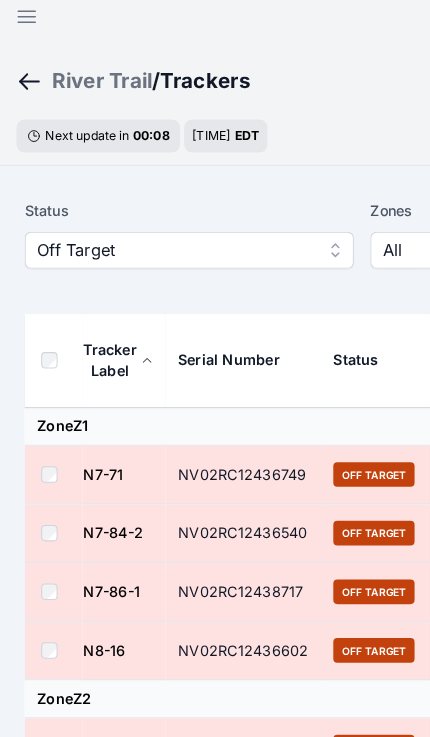 click at bounding box center [52, 351] 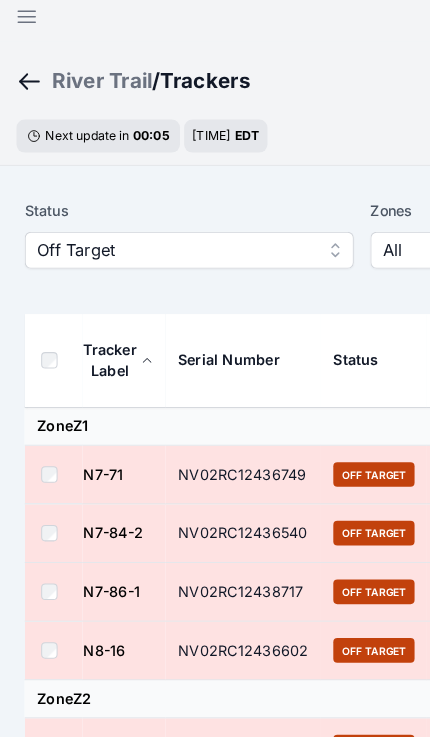 click at bounding box center [52, 351] 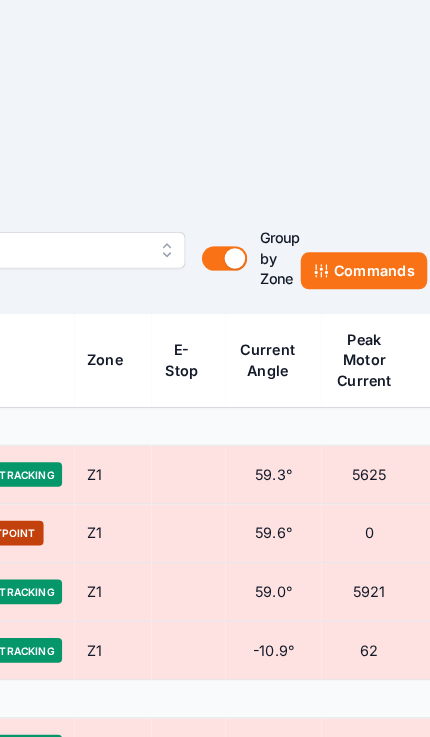 scroll, scrollTop: 9, scrollLeft: 489, axis: both 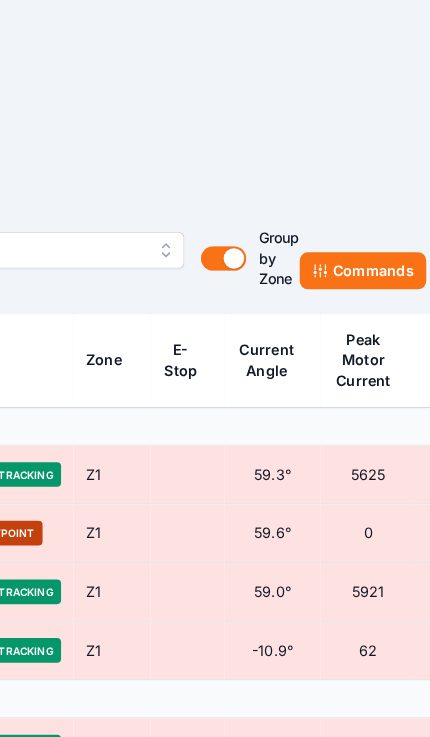 click on "Commands" at bounding box center [364, 264] 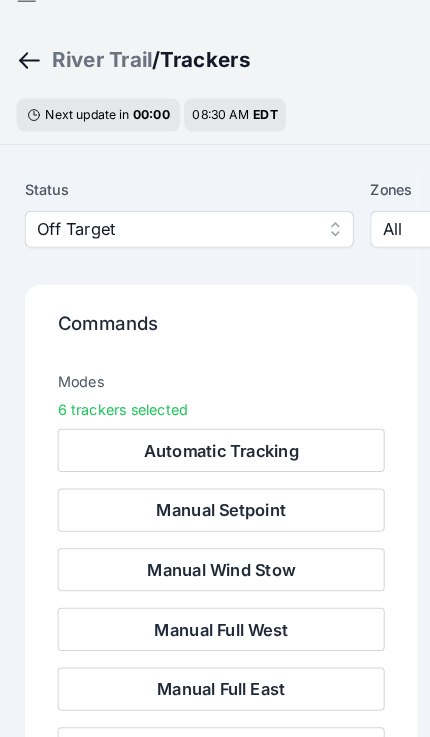 scroll, scrollTop: 106, scrollLeft: 0, axis: vertical 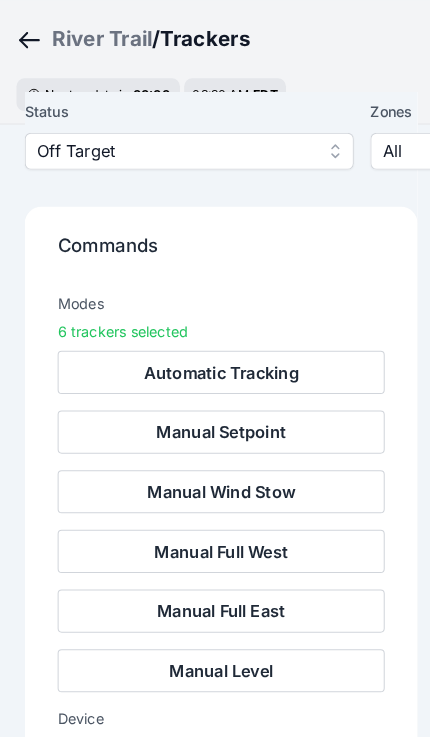 click on "Remote Reset" at bounding box center [215, 738] 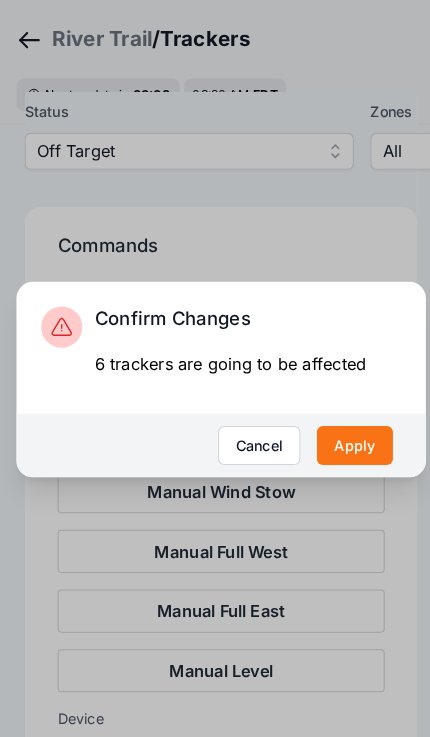 click on "Apply" at bounding box center (345, 433) 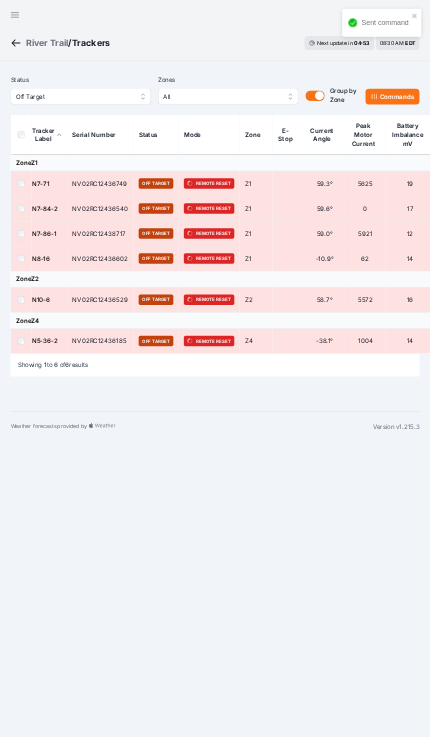 scroll, scrollTop: 0, scrollLeft: 0, axis: both 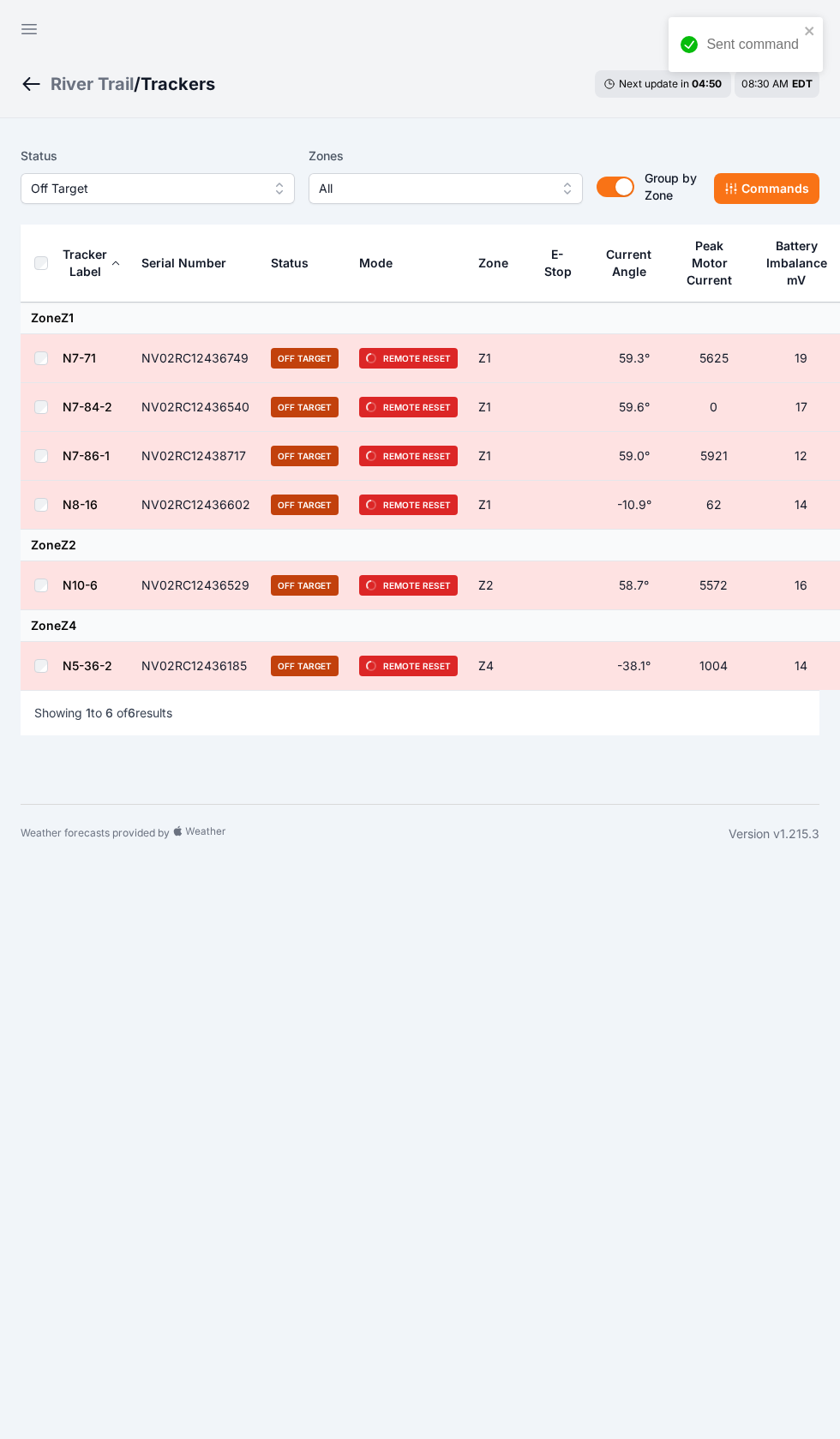 click at bounding box center [29, 29] 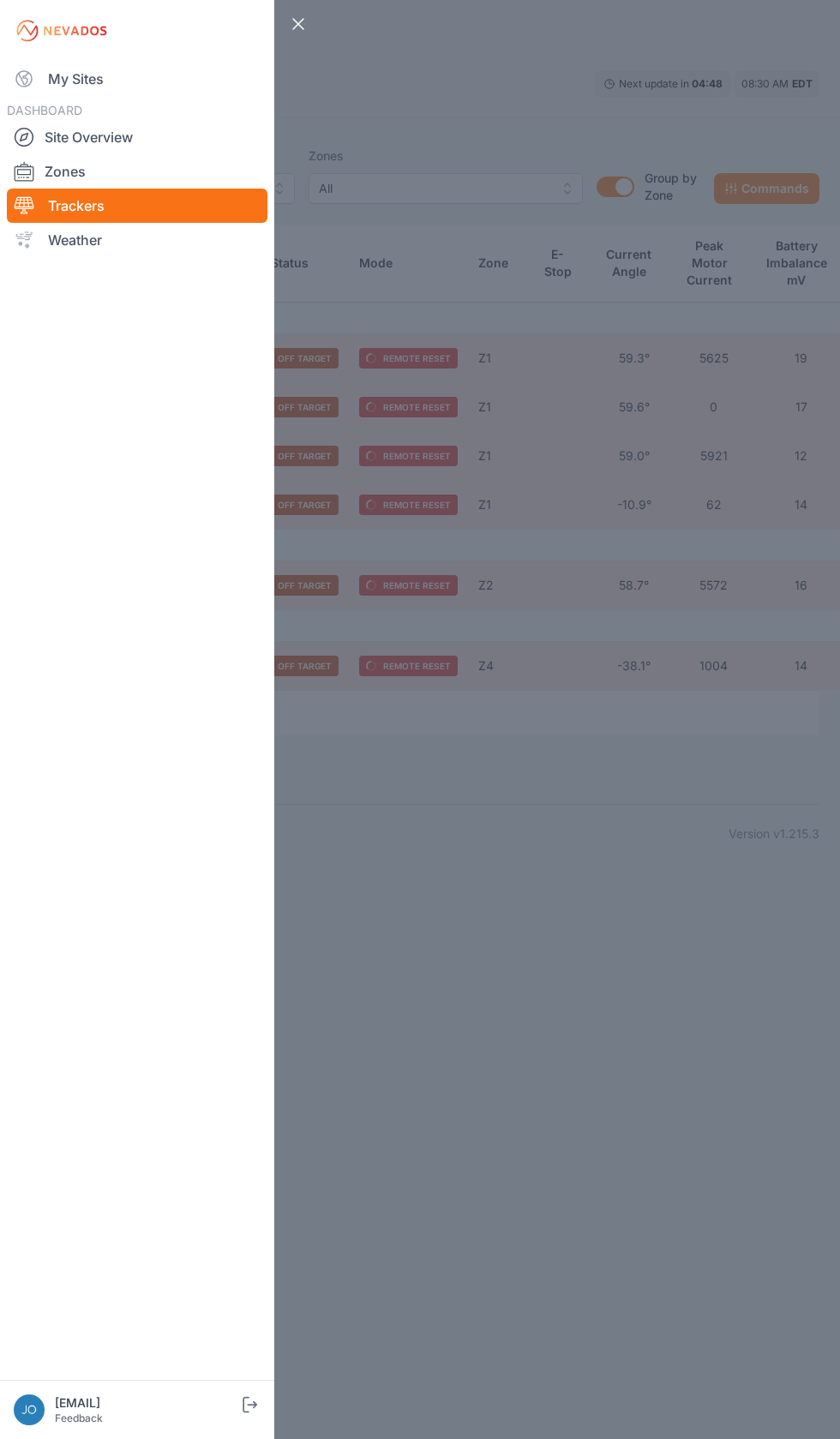 click on "My Sites" at bounding box center (137, 79) 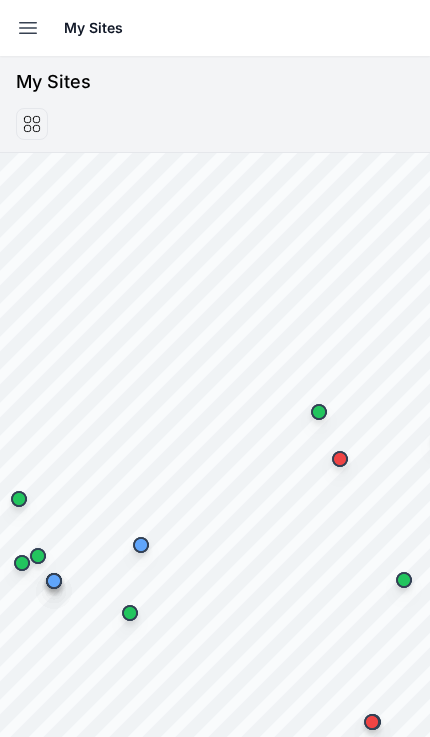 click on "Open sidebar" at bounding box center [28, 28] 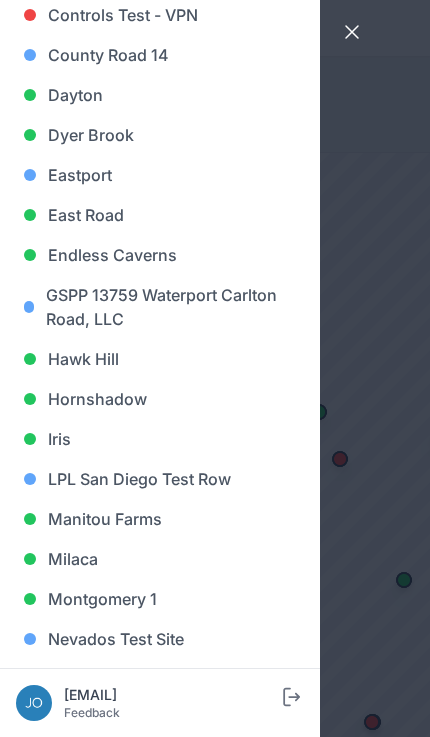 scroll, scrollTop: 636, scrollLeft: 0, axis: vertical 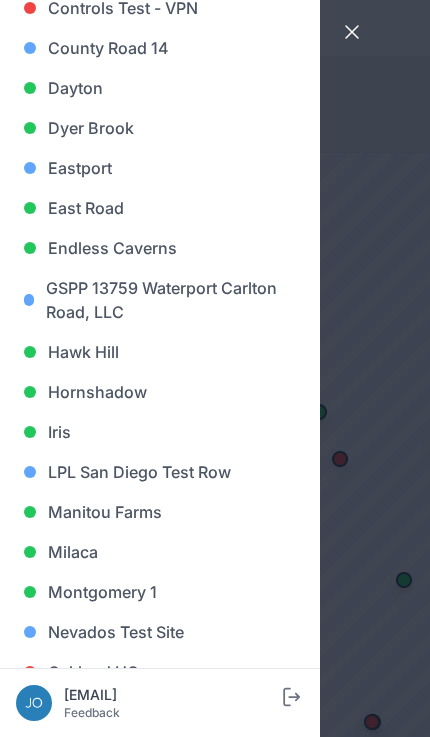 click on "Hawk Hill" at bounding box center [160, 352] 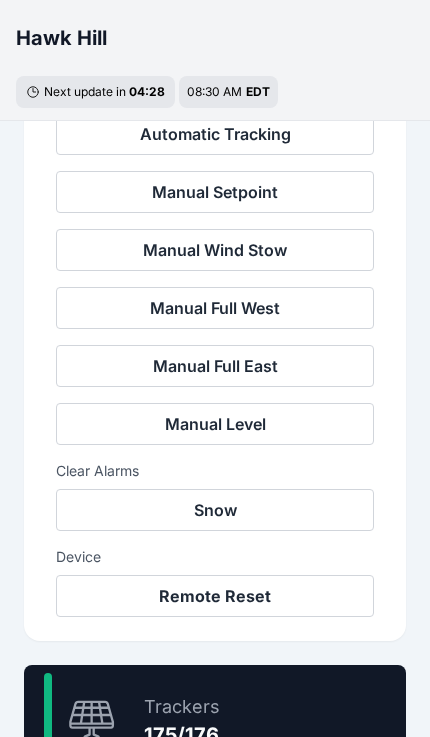click on "99.4 % Trackers 175/176" at bounding box center (215, 721) 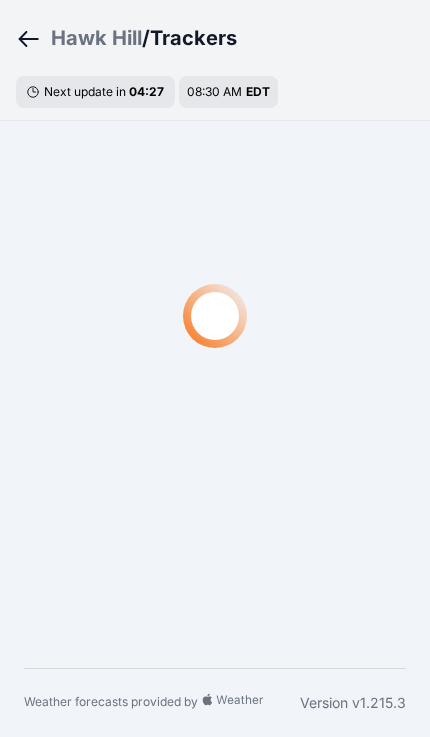 scroll, scrollTop: 60, scrollLeft: 0, axis: vertical 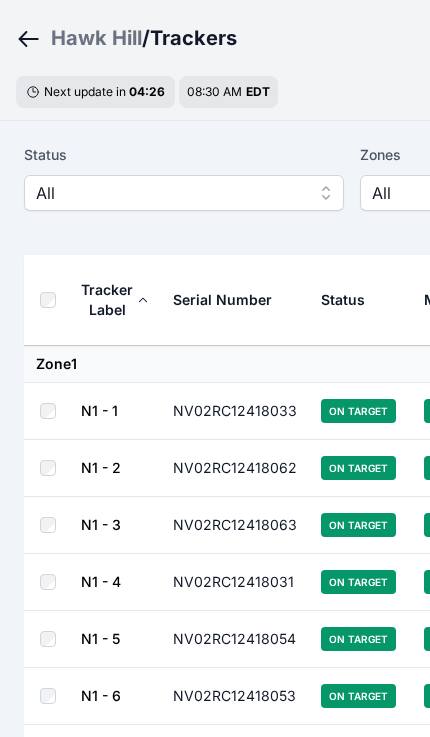 click on "All" at bounding box center (184, 193) 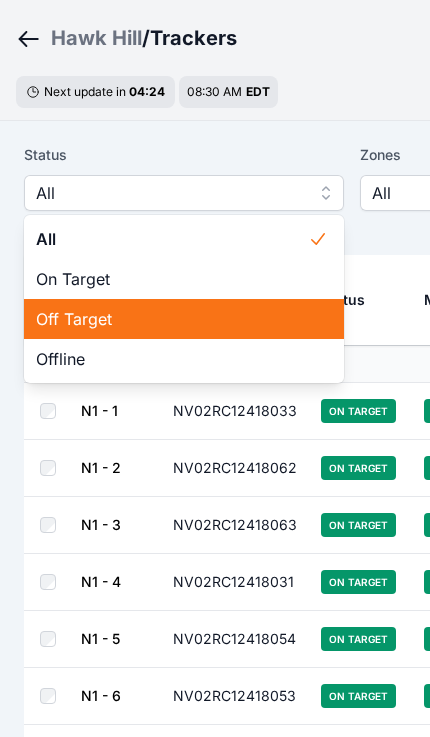 click on "Off Target" at bounding box center (172, 319) 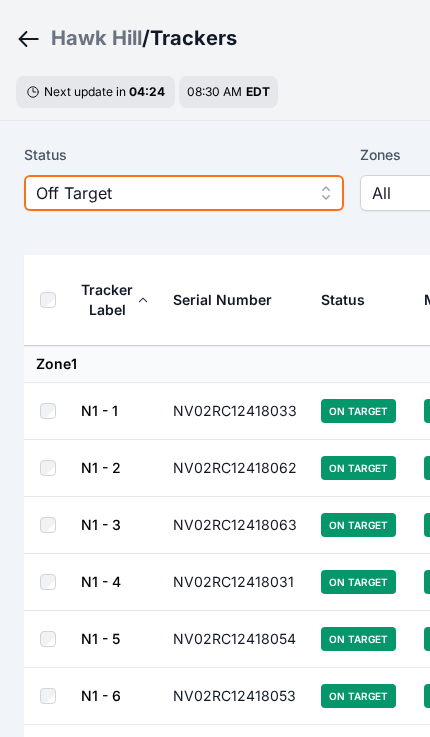 scroll, scrollTop: 0, scrollLeft: 0, axis: both 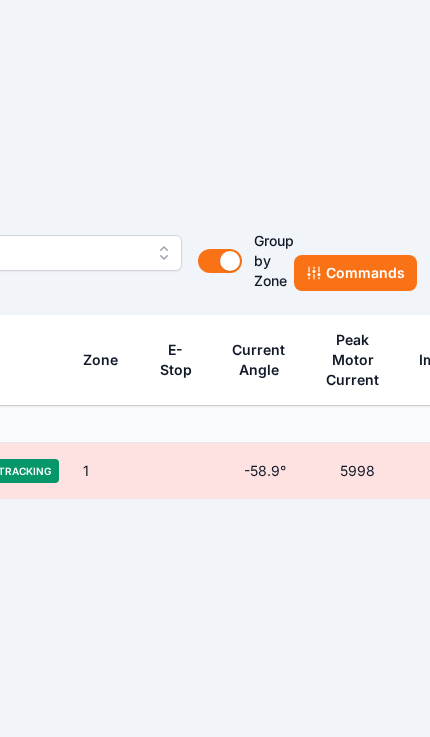 click on "Commands" at bounding box center [355, 273] 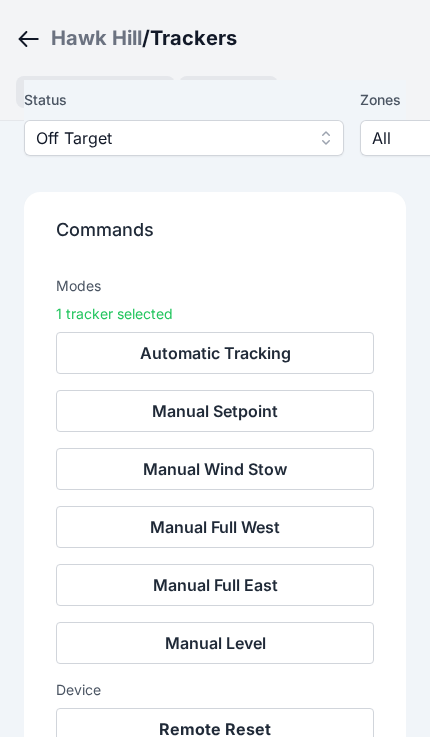 scroll, scrollTop: 142, scrollLeft: 0, axis: vertical 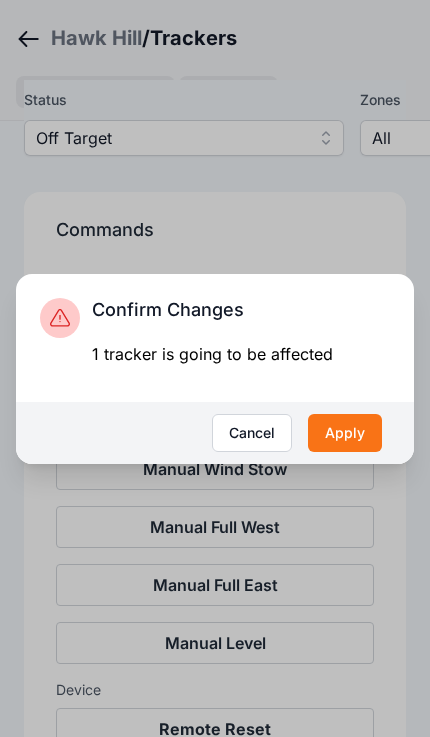 click on "Apply" at bounding box center (345, 433) 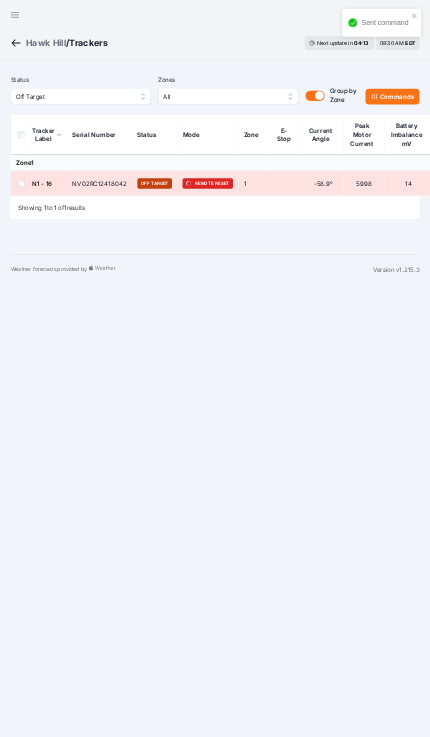 scroll, scrollTop: 0, scrollLeft: 0, axis: both 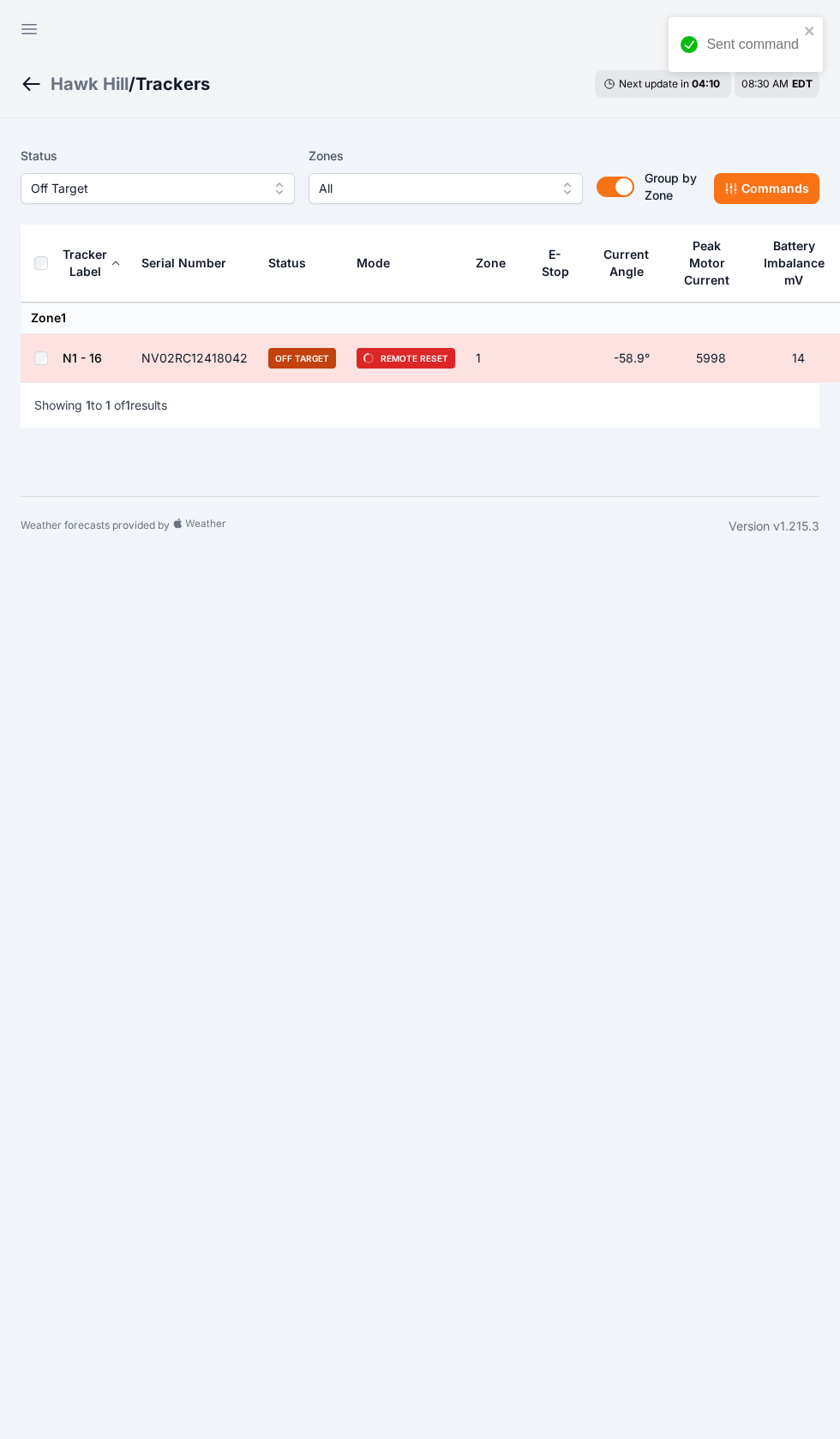 click at bounding box center [29, 29] 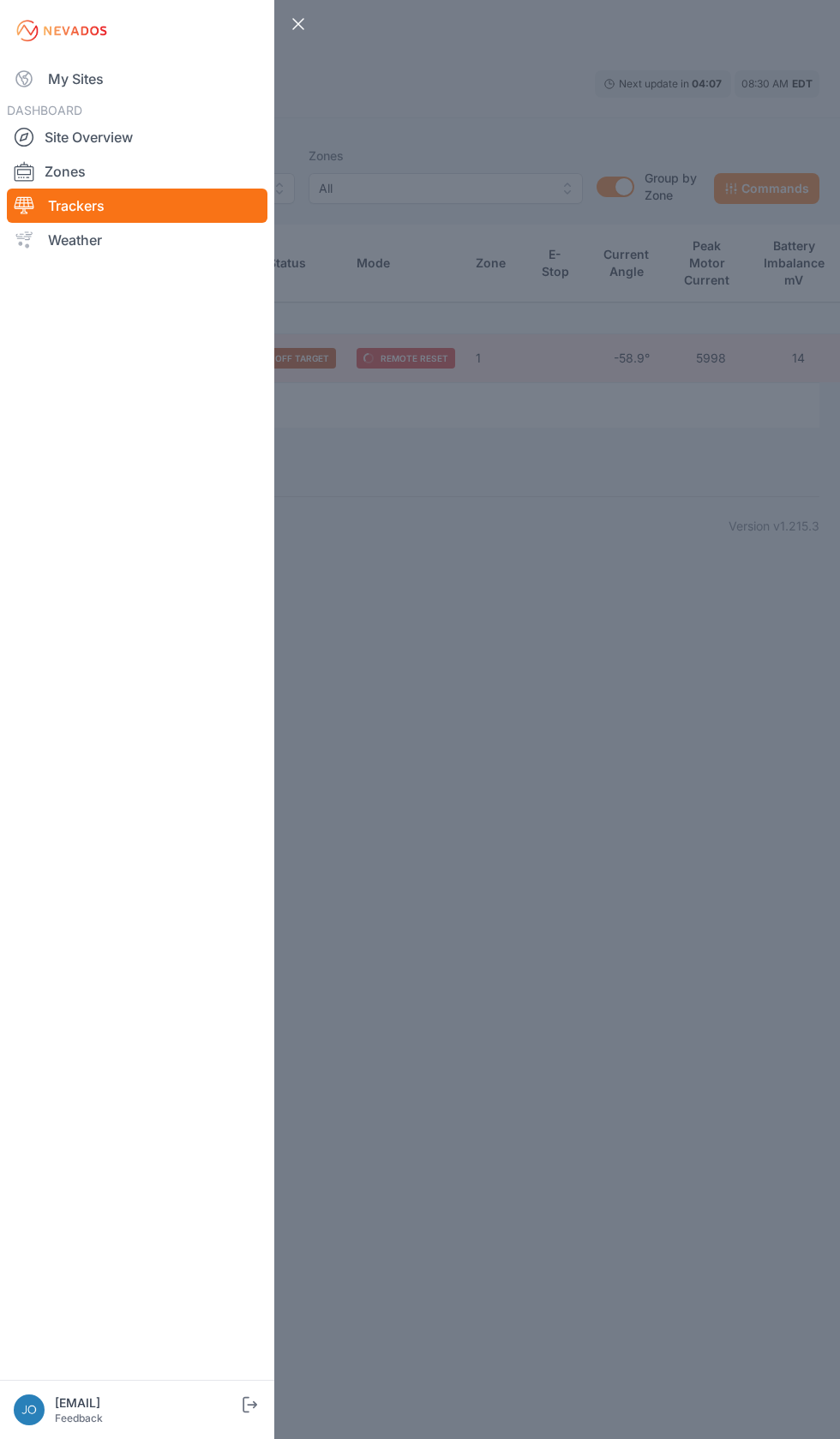 click at bounding box center (62, 31) 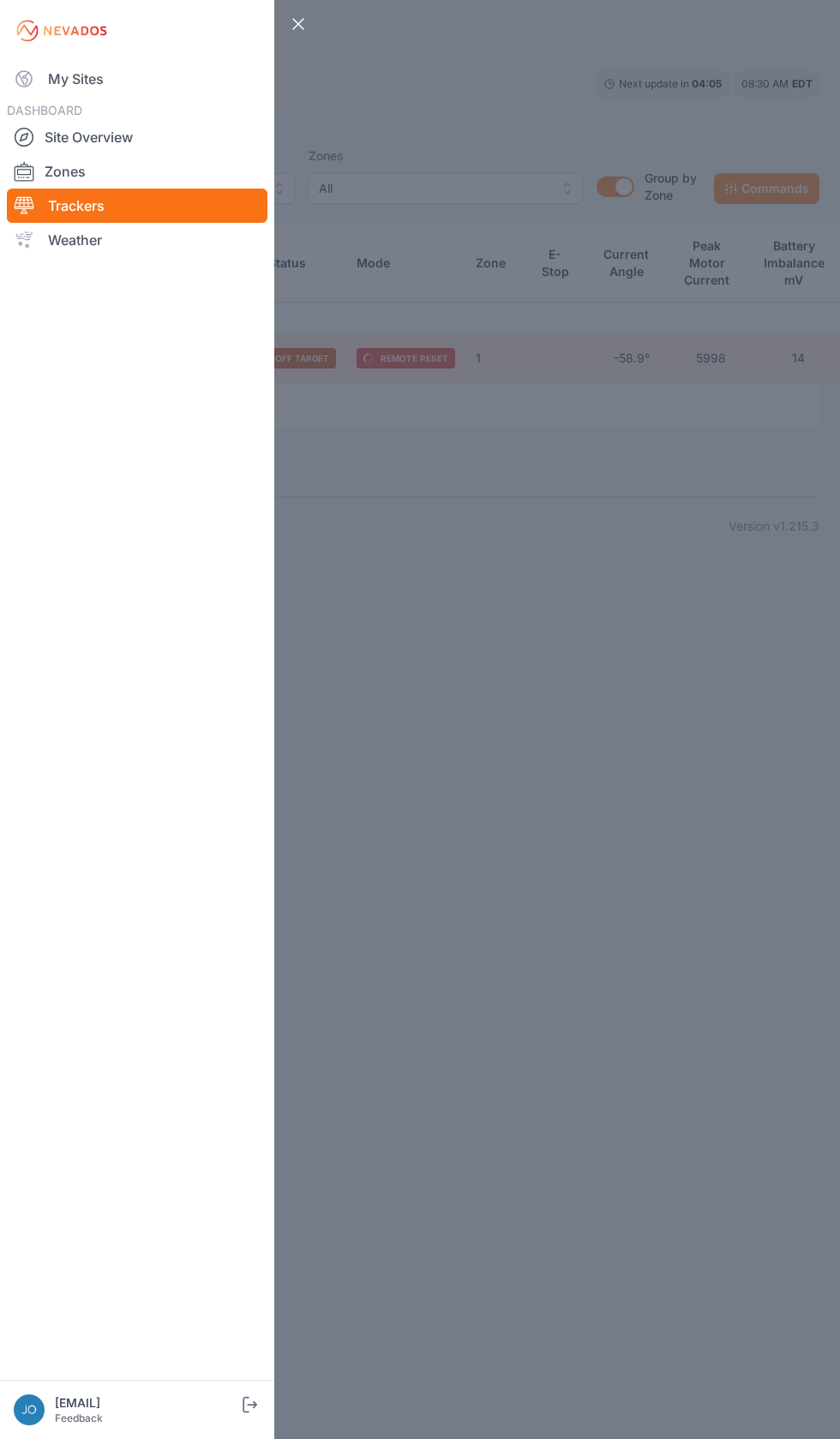 click on "My Sites" at bounding box center (137, 79) 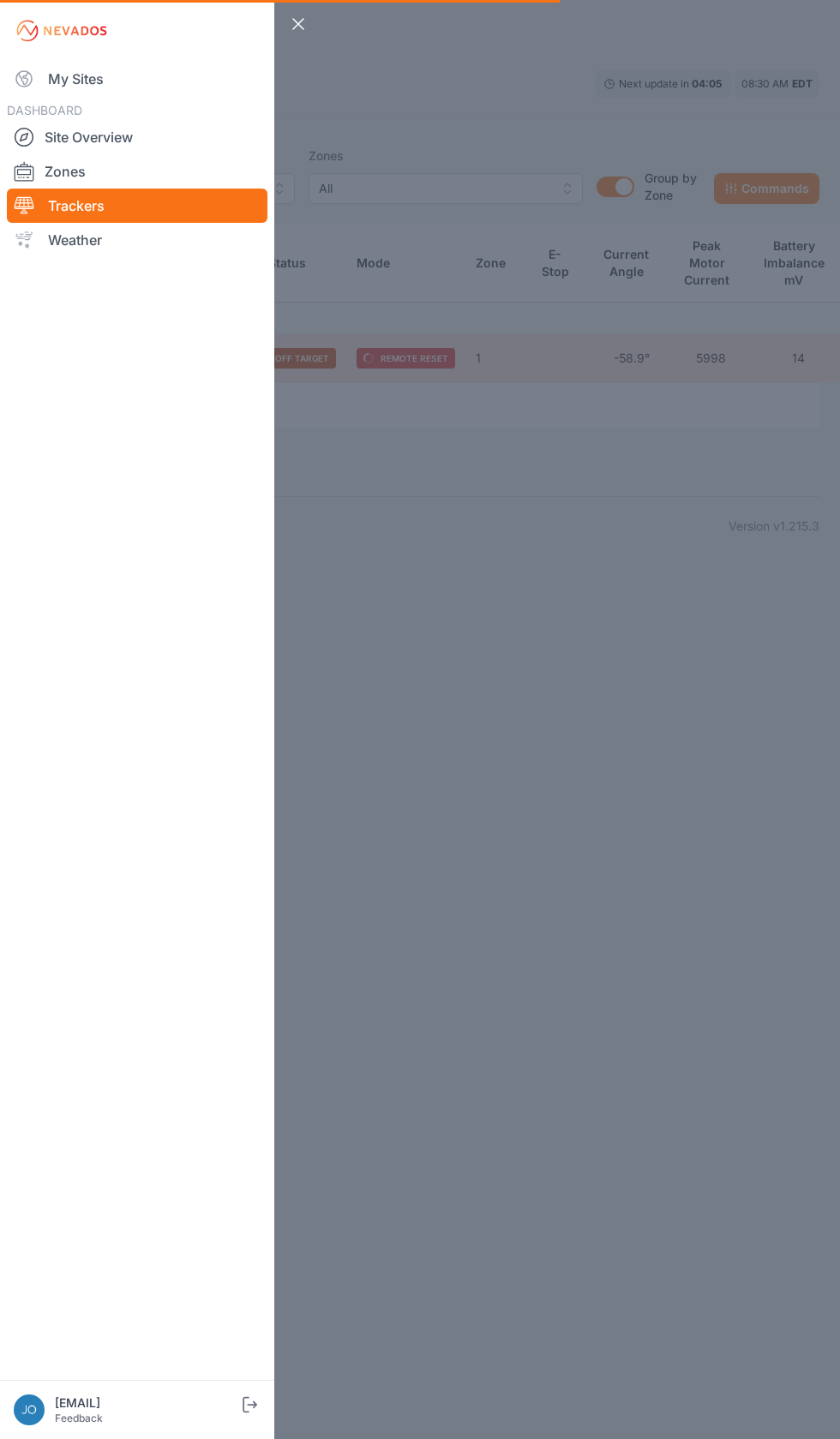 click at bounding box center (62, 31) 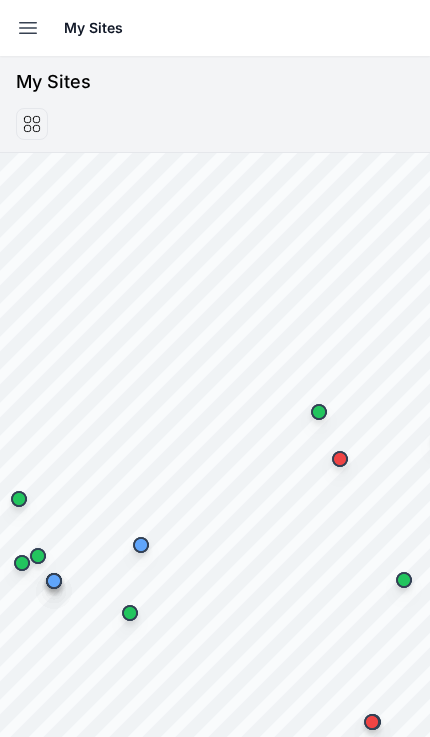 click at bounding box center [28, 28] 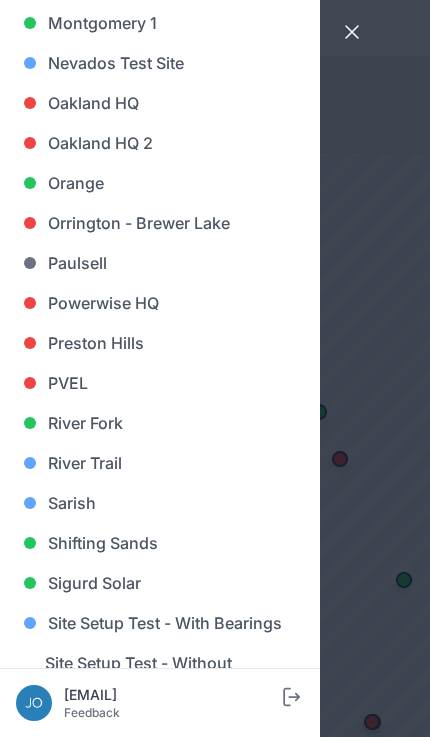 scroll, scrollTop: 1206, scrollLeft: 0, axis: vertical 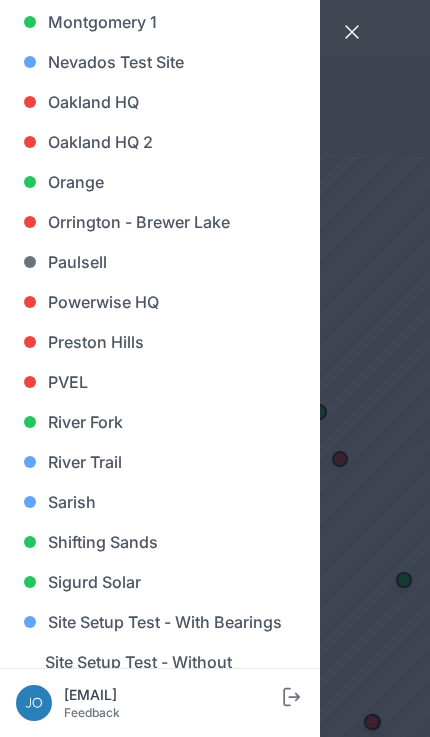 click on "Shifting Sands" at bounding box center [160, 542] 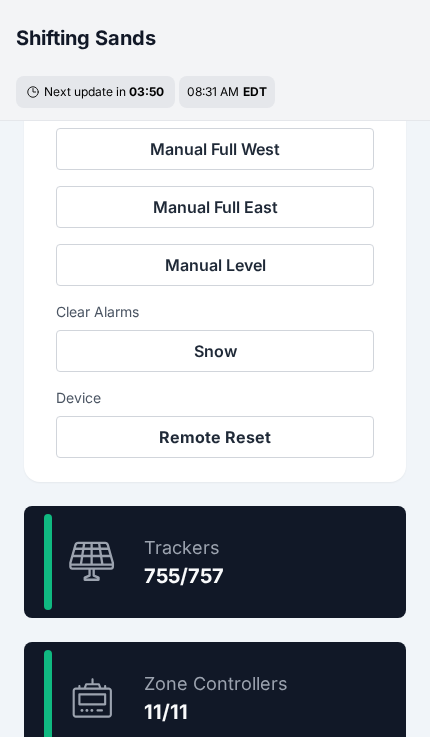 scroll, scrollTop: 871, scrollLeft: 0, axis: vertical 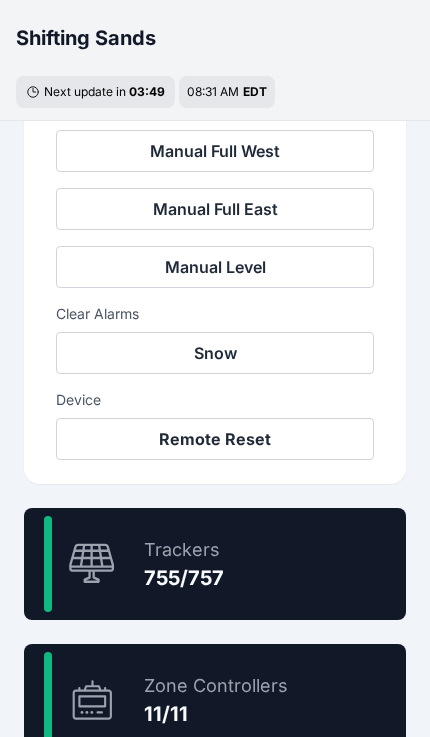 click on "99.7 % Trackers 755/757" at bounding box center (215, 564) 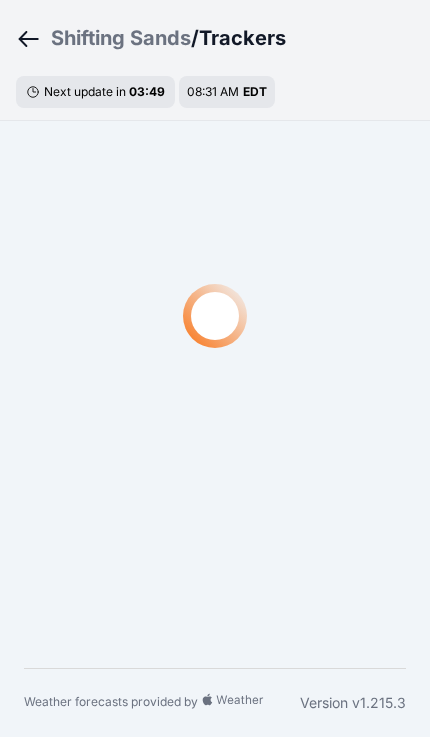 scroll, scrollTop: 60, scrollLeft: 0, axis: vertical 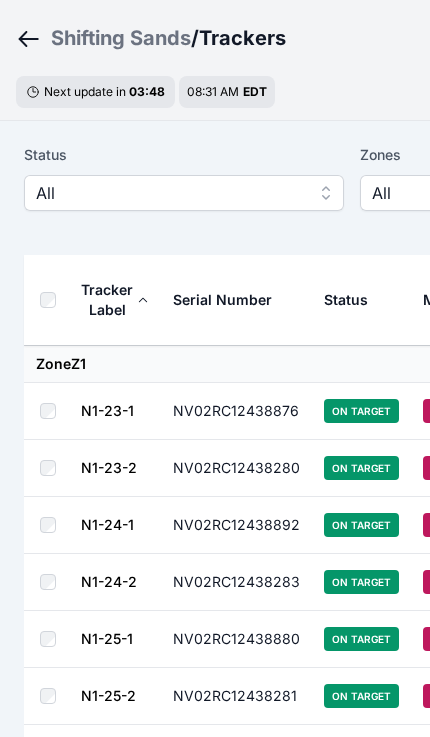 click on "All" at bounding box center (170, 193) 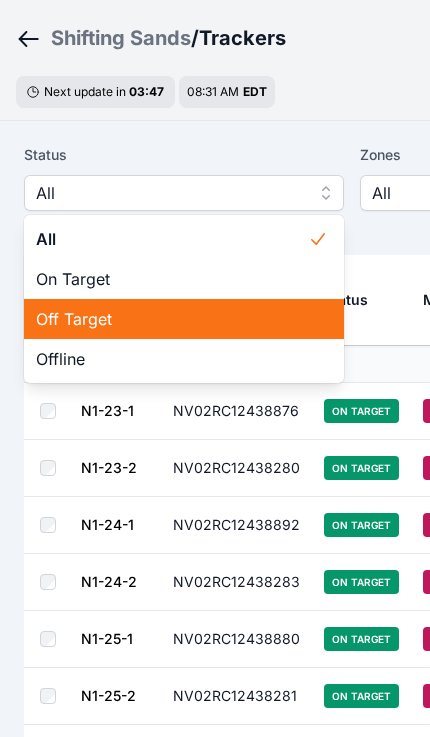 click on "Off Target" at bounding box center [184, 319] 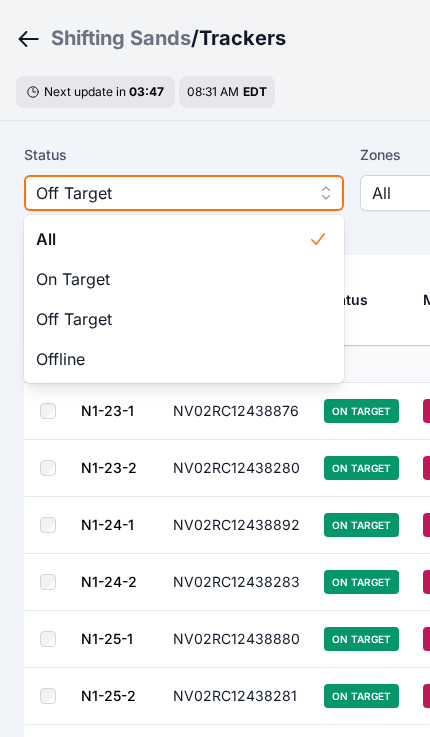 scroll, scrollTop: 0, scrollLeft: 0, axis: both 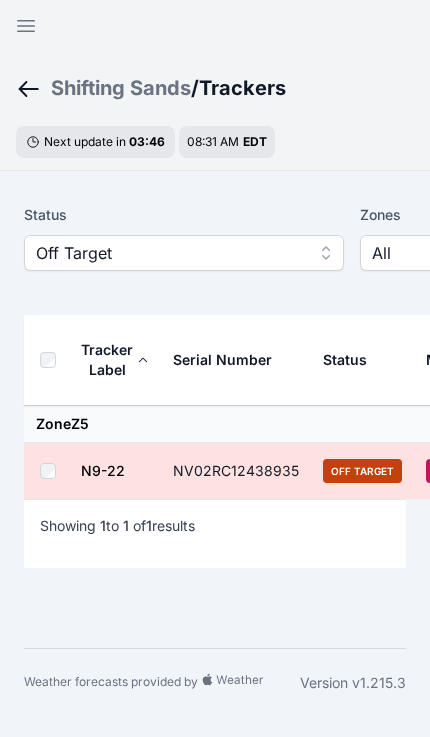 click at bounding box center [52, 360] 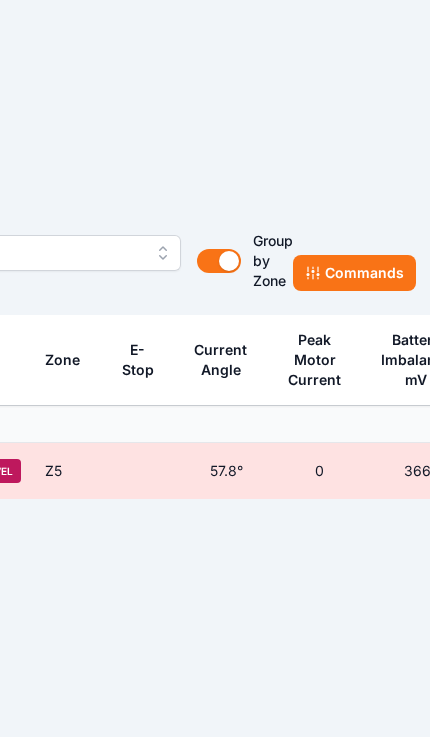 click on "Commands" at bounding box center [354, 273] 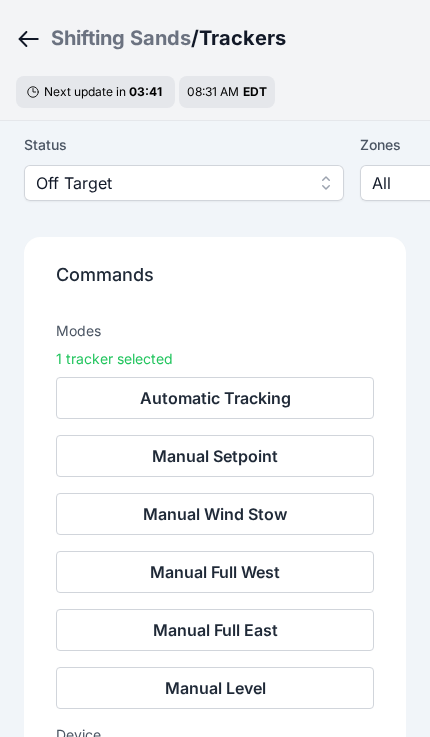 scroll, scrollTop: 70, scrollLeft: 0, axis: vertical 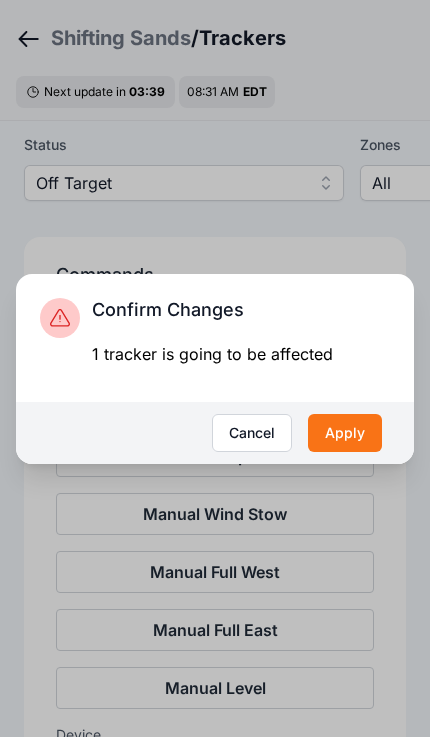 click on "Apply" at bounding box center (345, 433) 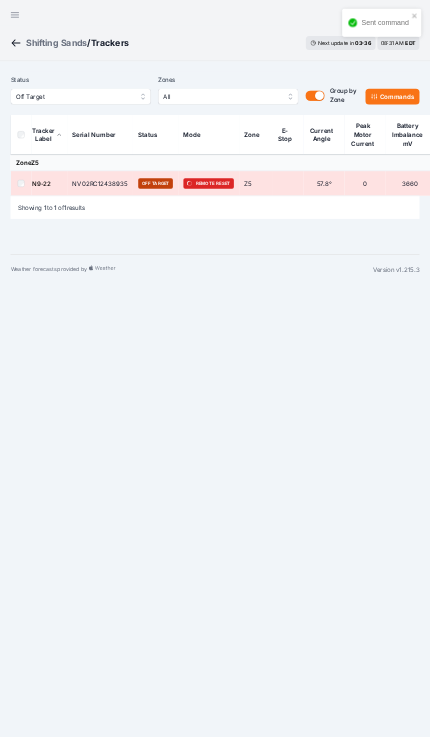 scroll, scrollTop: 0, scrollLeft: 0, axis: both 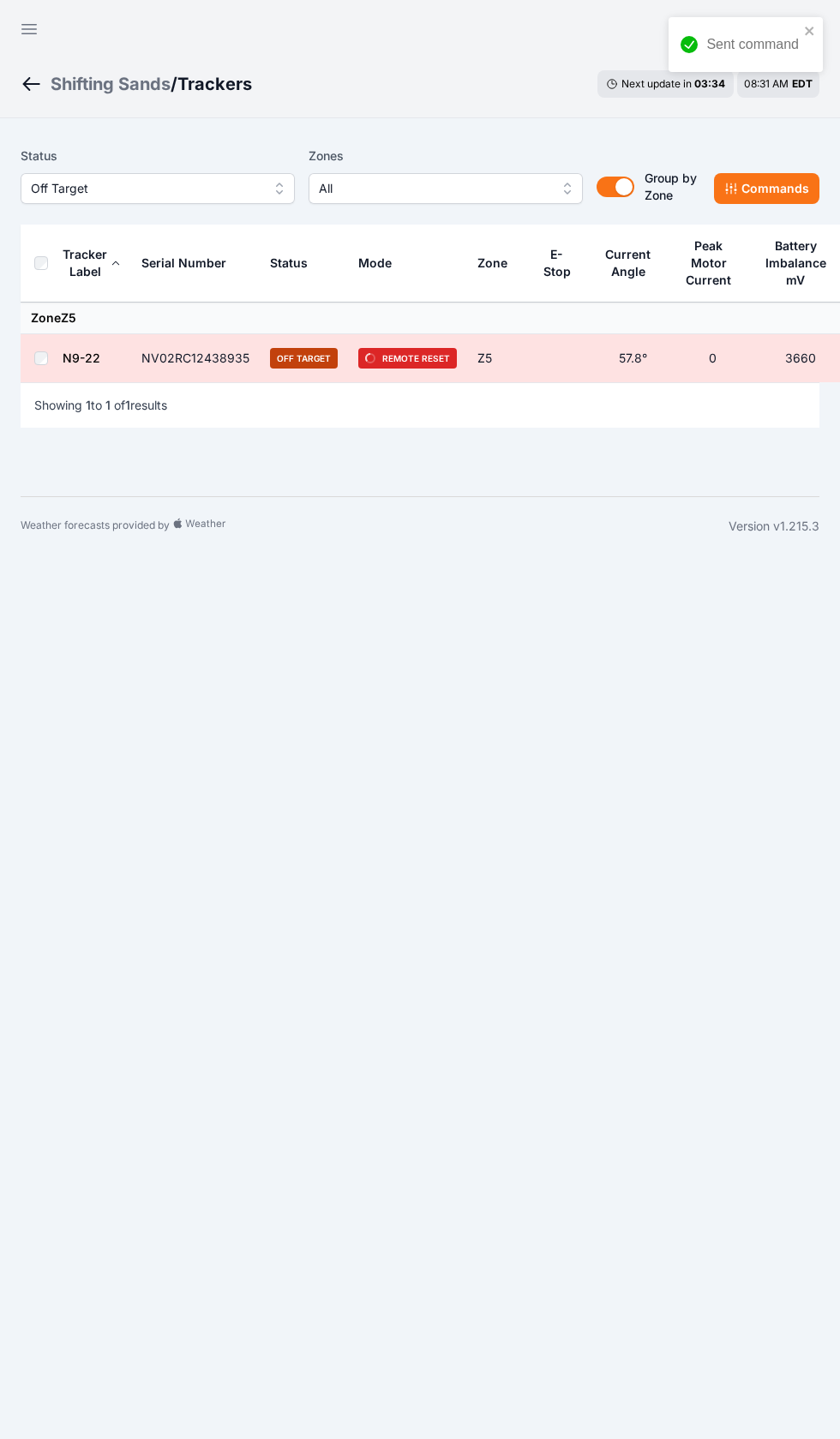 click on "Open sidebar" at bounding box center (29, 29) 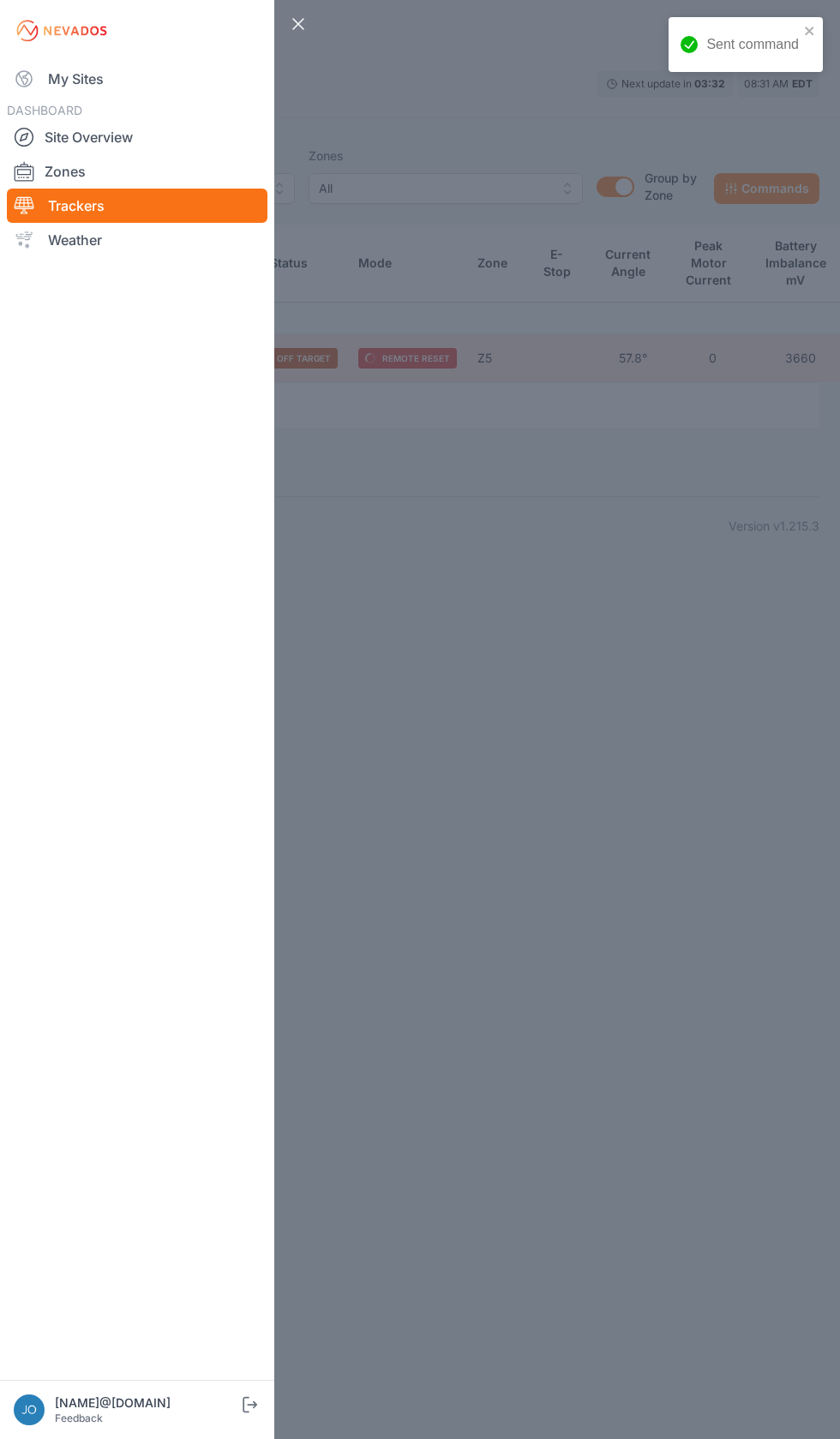 click on "My Sites" at bounding box center (137, 79) 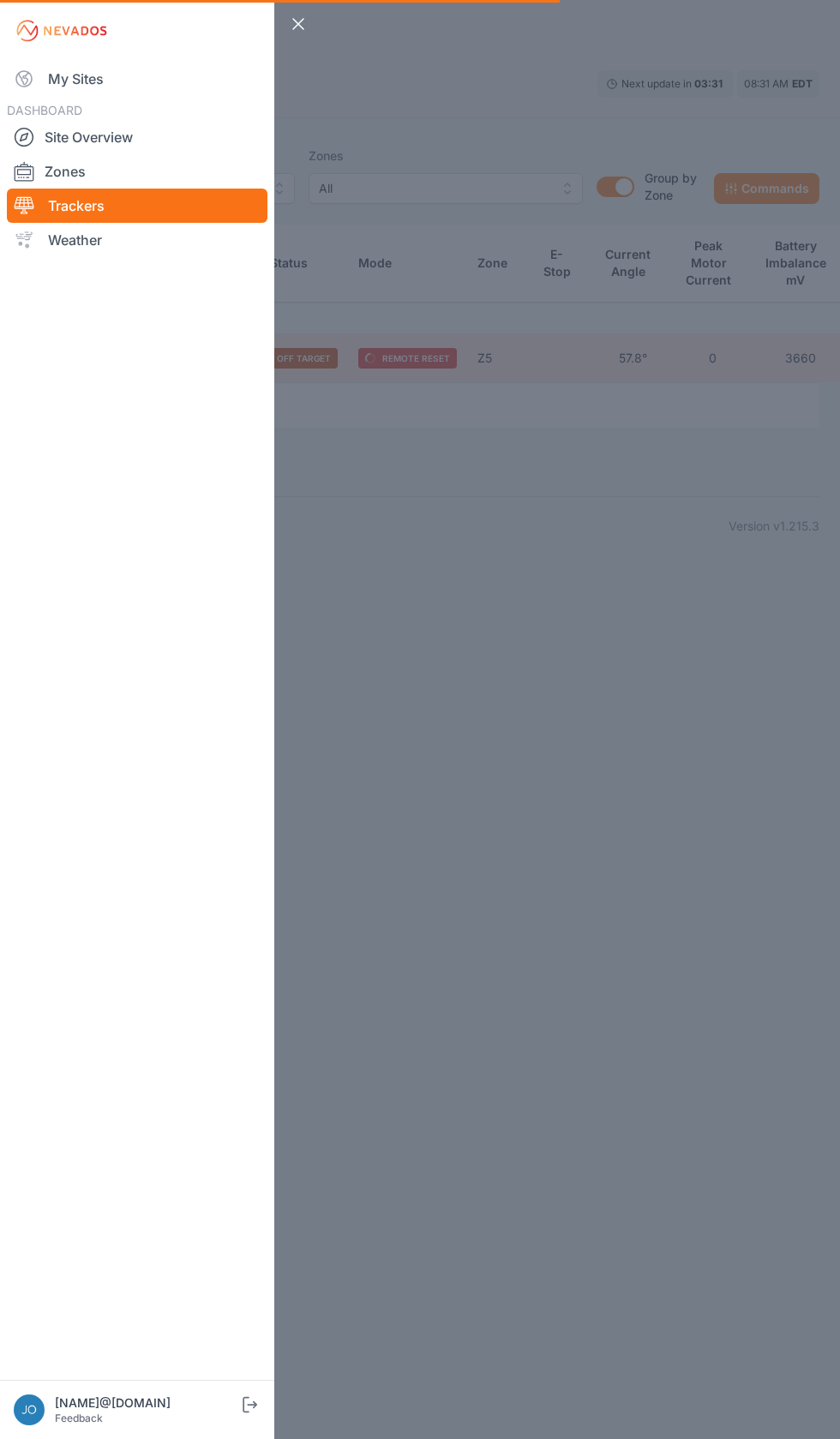 click at bounding box center (62, 31) 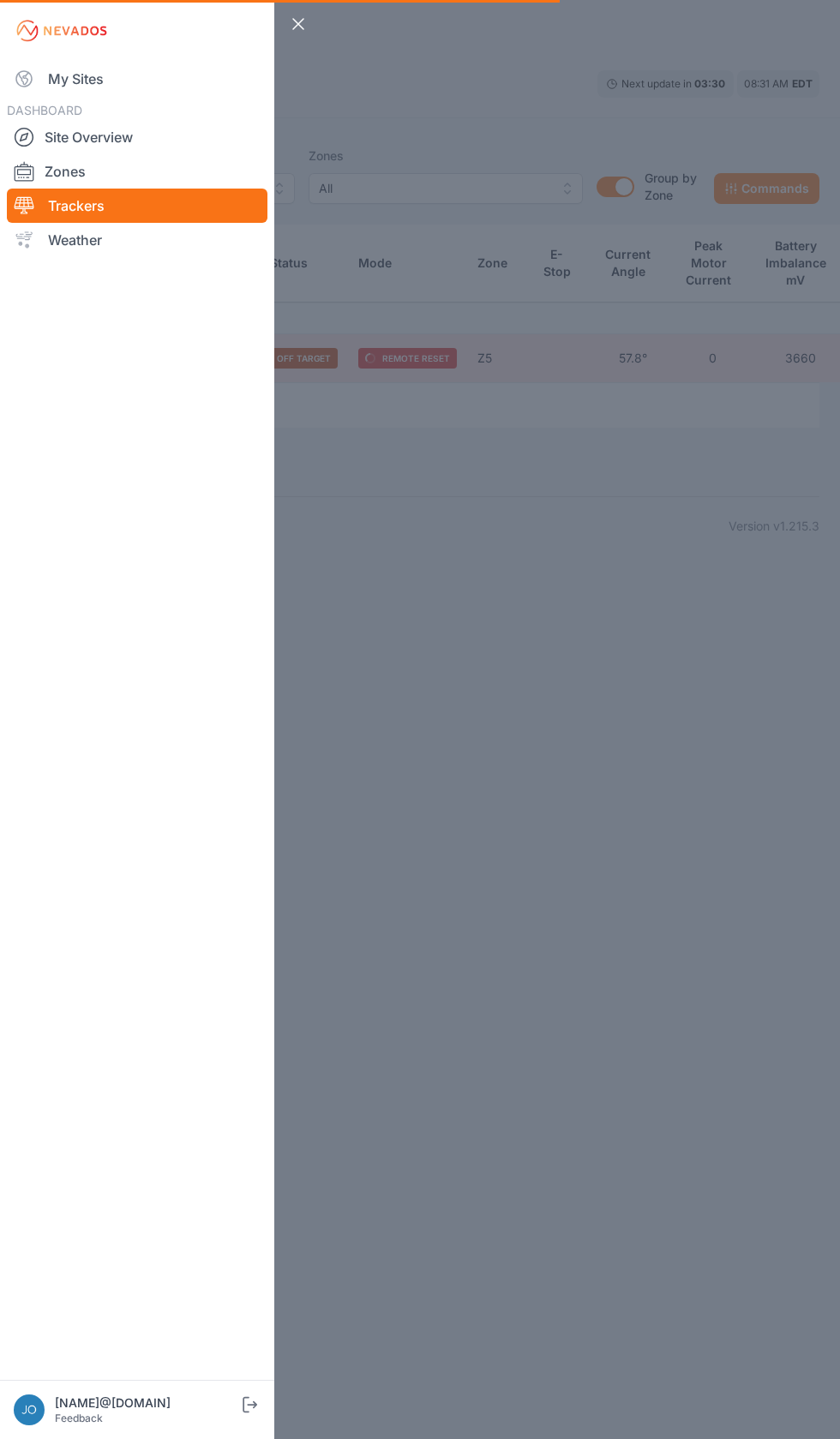 click at bounding box center [62, 31] 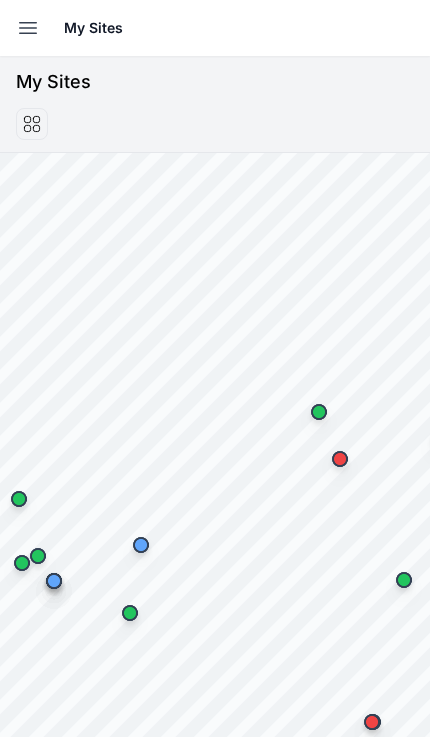 click on "Open sidebar" at bounding box center (28, 28) 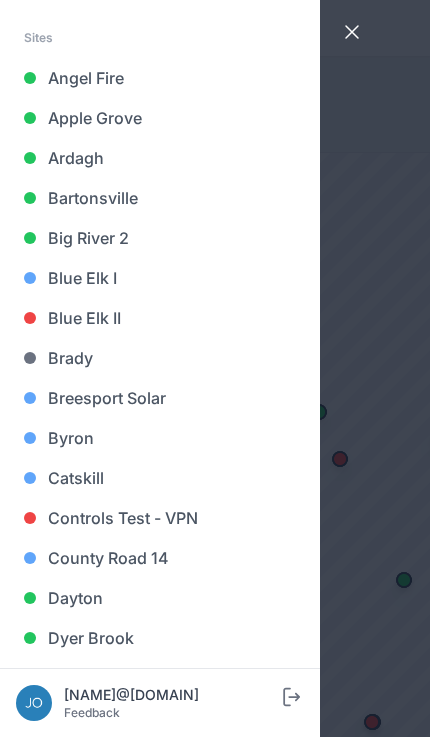 scroll, scrollTop: 124, scrollLeft: 0, axis: vertical 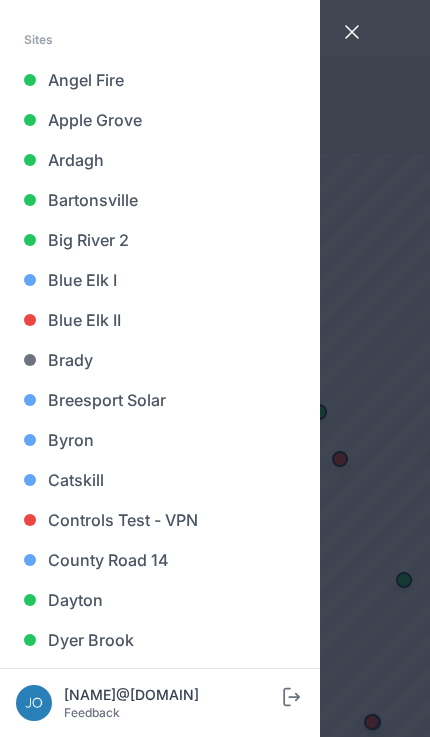 click on "Ardagh" at bounding box center (160, 160) 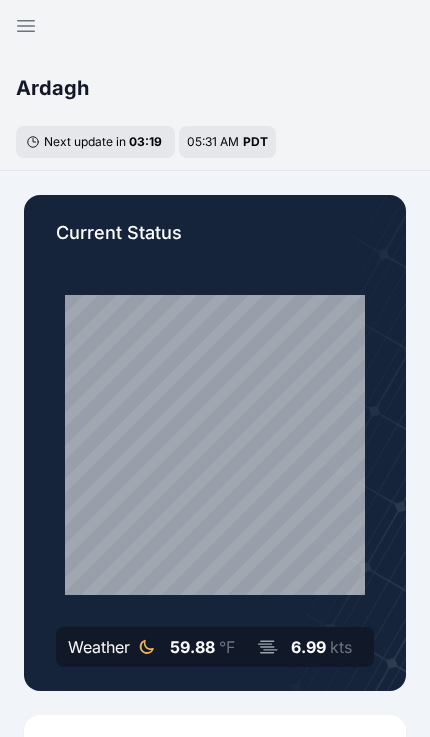 click on "Open sidebar" at bounding box center (26, 26) 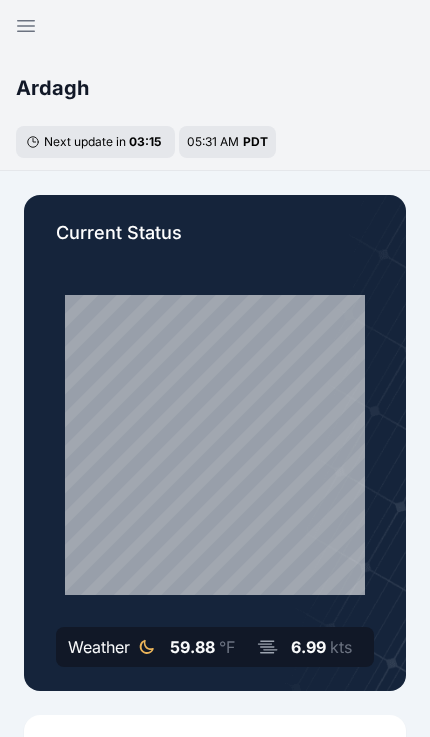 click at bounding box center (26, 26) 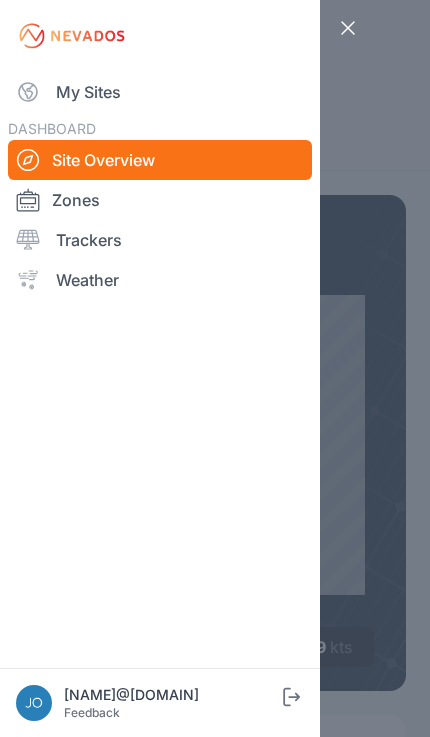 click at bounding box center (72, 36) 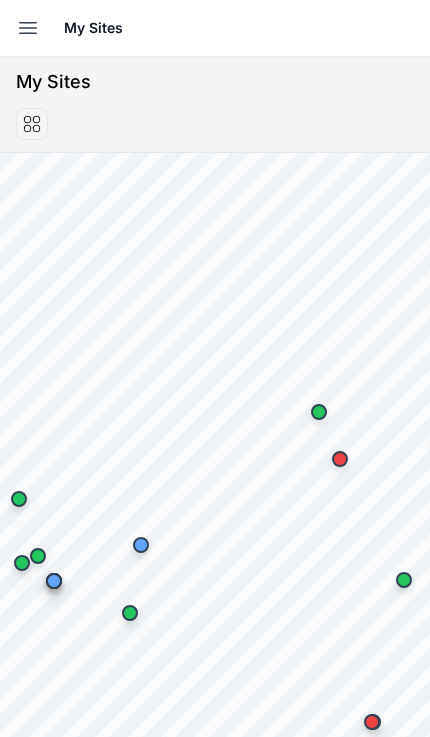 click on "Open sidebar" at bounding box center (28, 28) 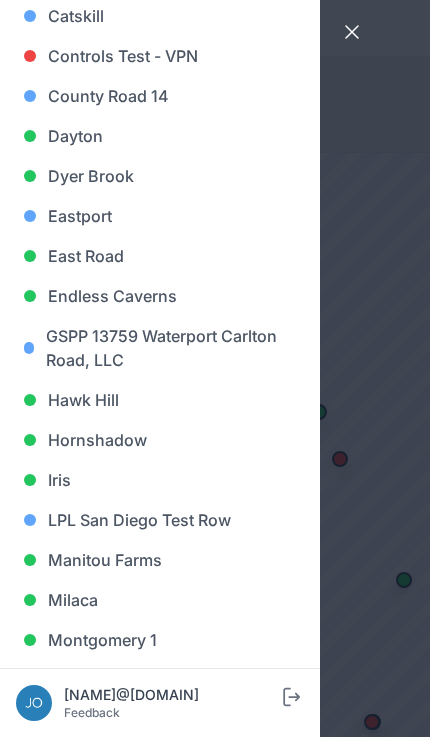 scroll, scrollTop: 590, scrollLeft: 0, axis: vertical 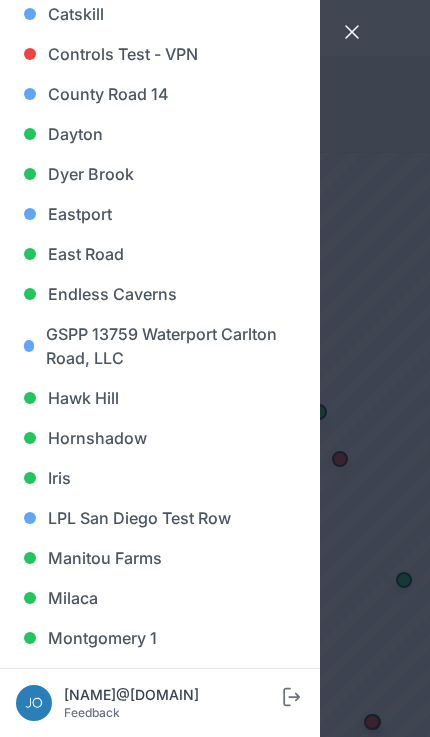 click on "East Road" at bounding box center (160, 254) 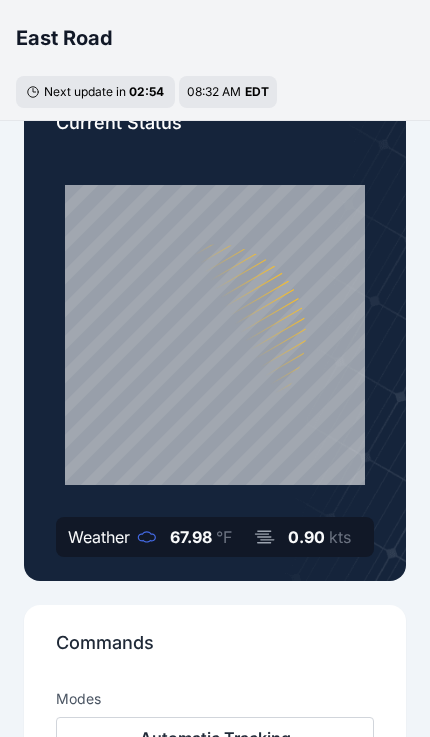 scroll, scrollTop: 0, scrollLeft: 0, axis: both 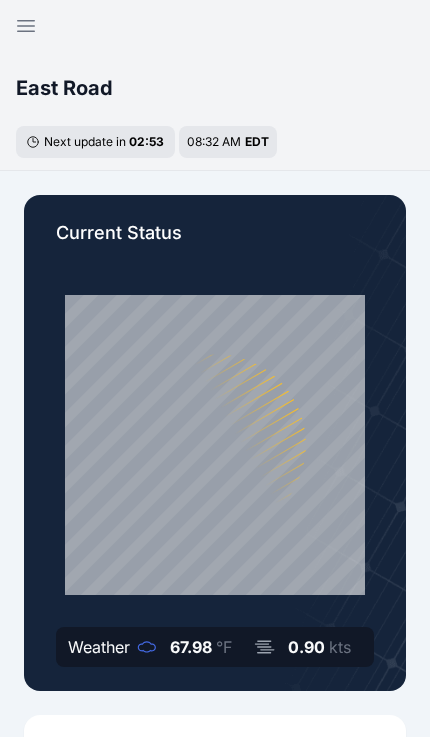 click on "Open sidebar" at bounding box center [26, 26] 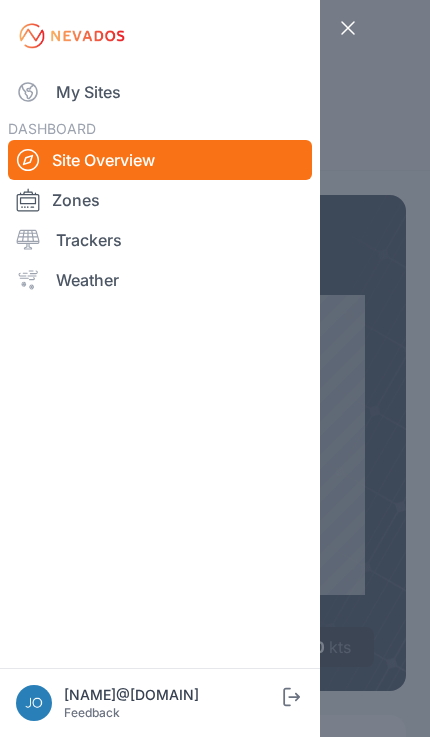 click on "My Sites" at bounding box center (160, 92) 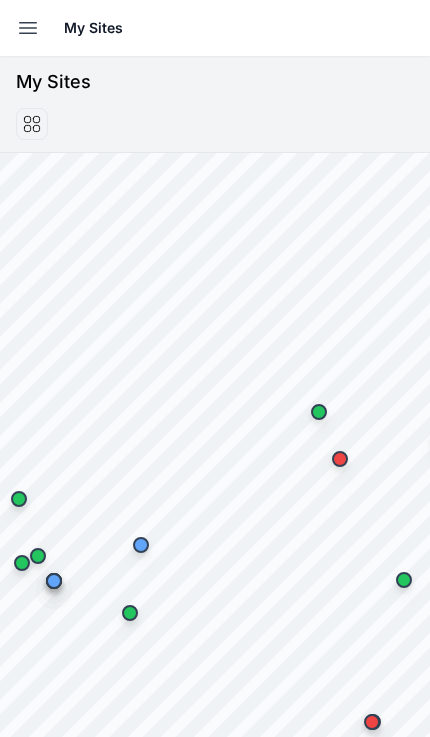 click on "Open sidebar" at bounding box center [28, 28] 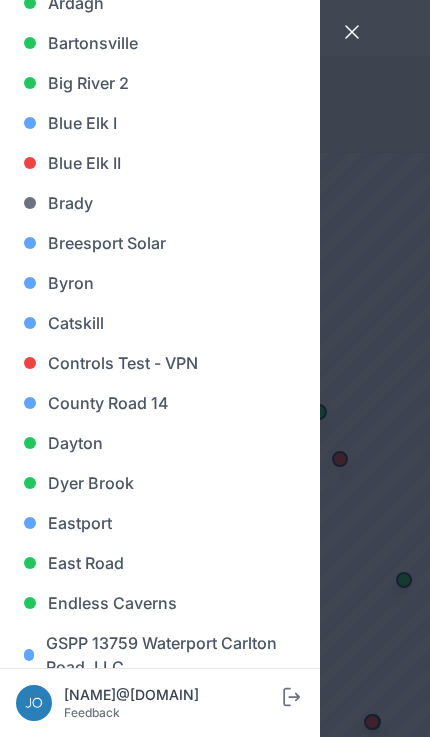 scroll, scrollTop: 289, scrollLeft: 0, axis: vertical 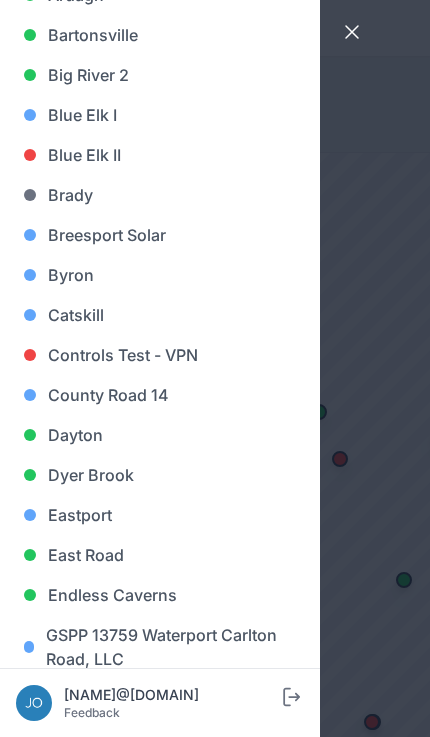 click on "Bartonsville" at bounding box center (160, 35) 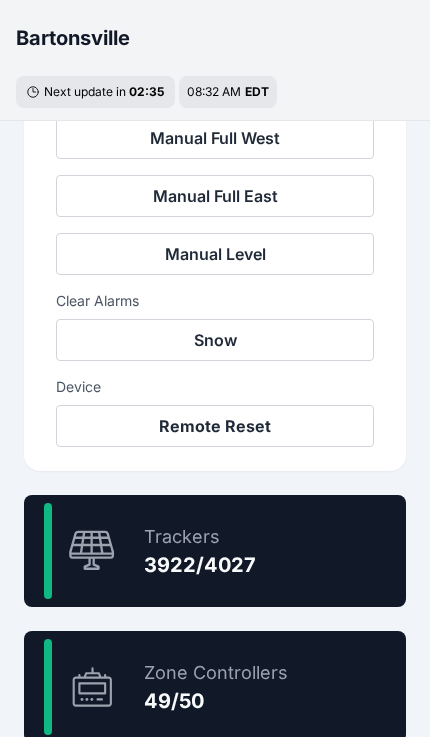 scroll, scrollTop: 891, scrollLeft: 0, axis: vertical 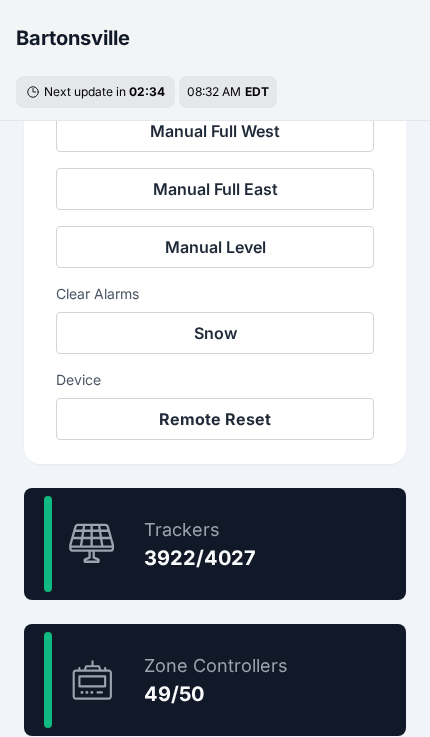 click on "3922/4027" at bounding box center (200, 558) 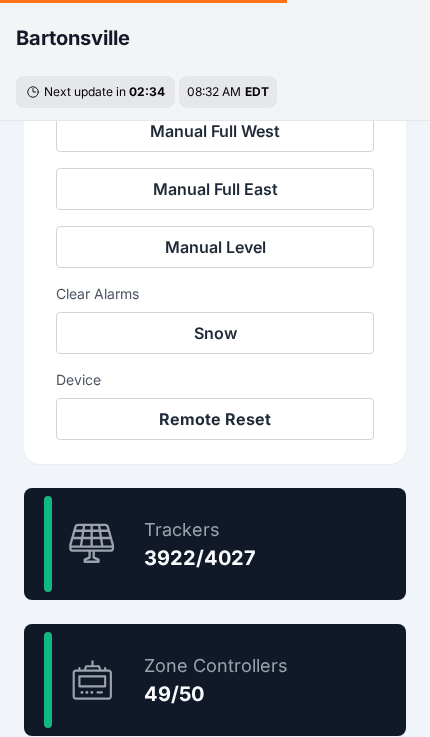 scroll, scrollTop: 60, scrollLeft: 0, axis: vertical 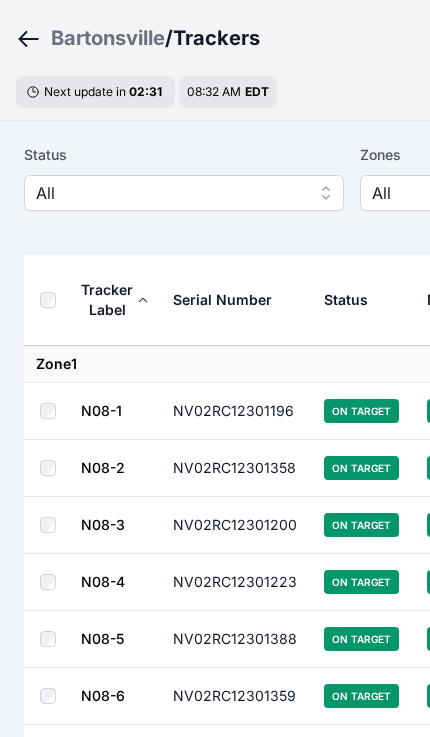 click at bounding box center [52, 300] 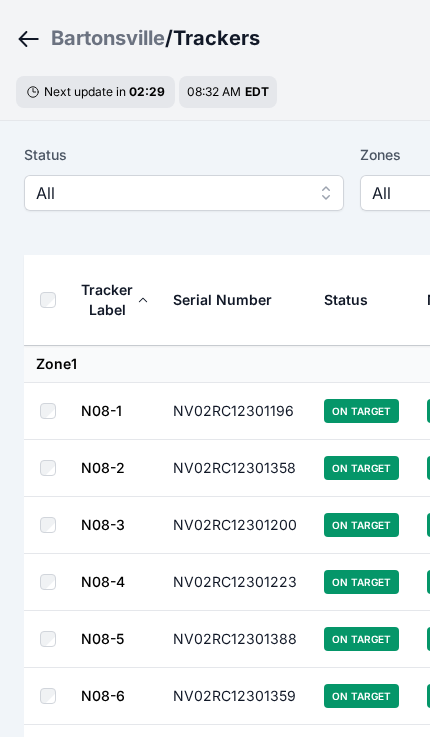 click on "All" at bounding box center (170, 193) 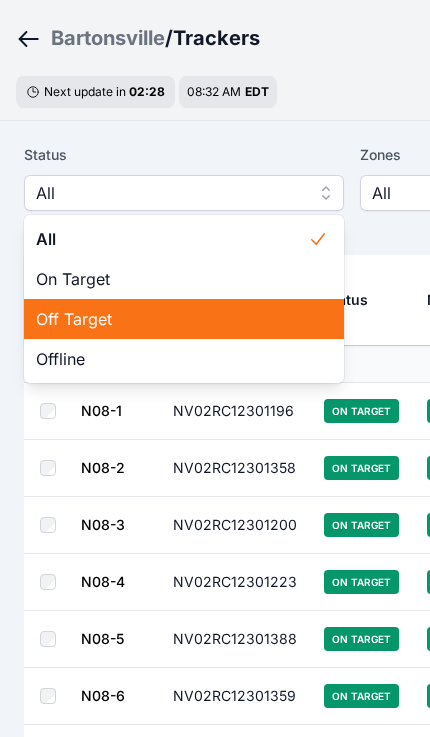 click on "Off Target" at bounding box center (172, 319) 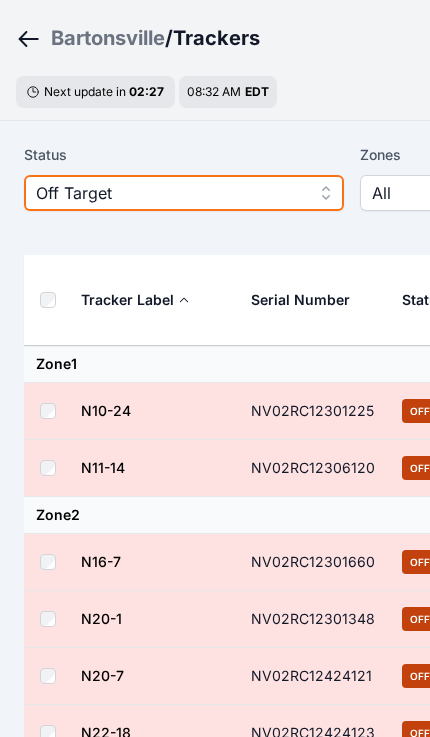 scroll, scrollTop: 0, scrollLeft: 0, axis: both 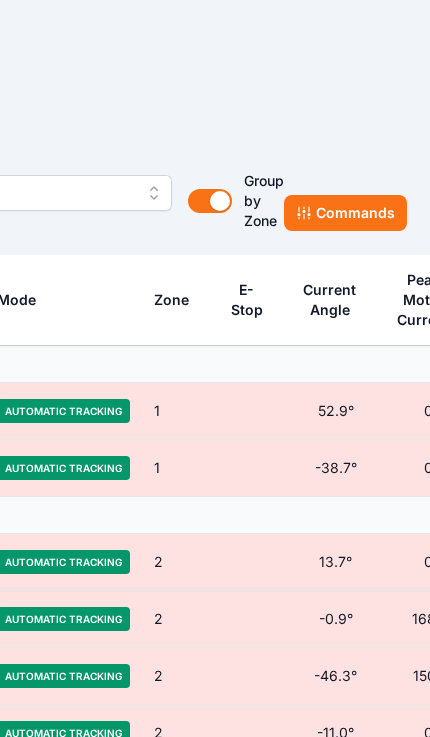 click on "Commands" at bounding box center [345, 213] 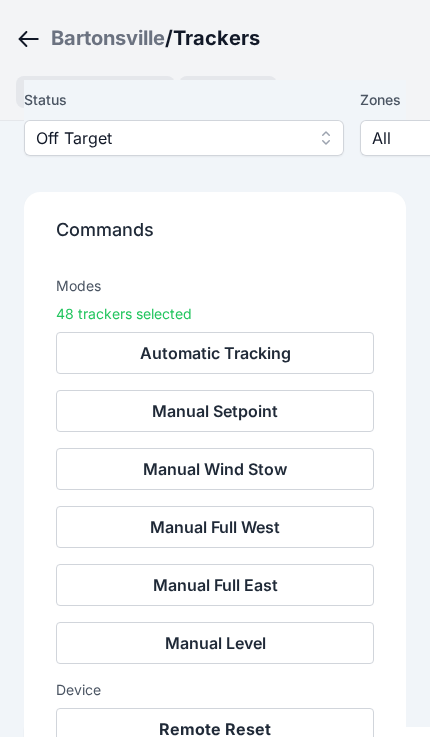 scroll, scrollTop: 186, scrollLeft: 0, axis: vertical 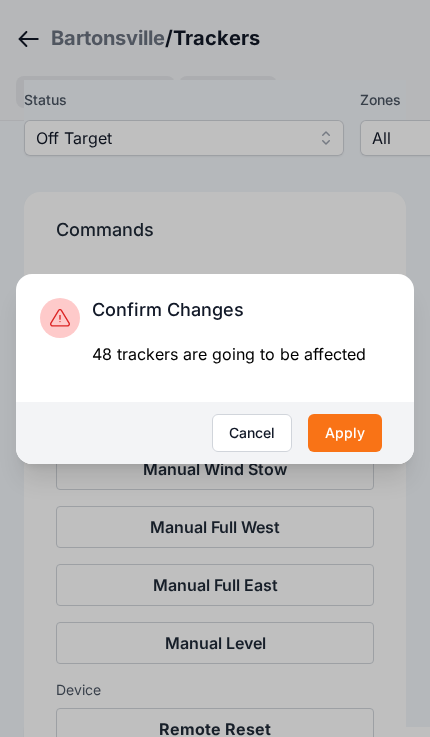 click on "Apply" at bounding box center (345, 433) 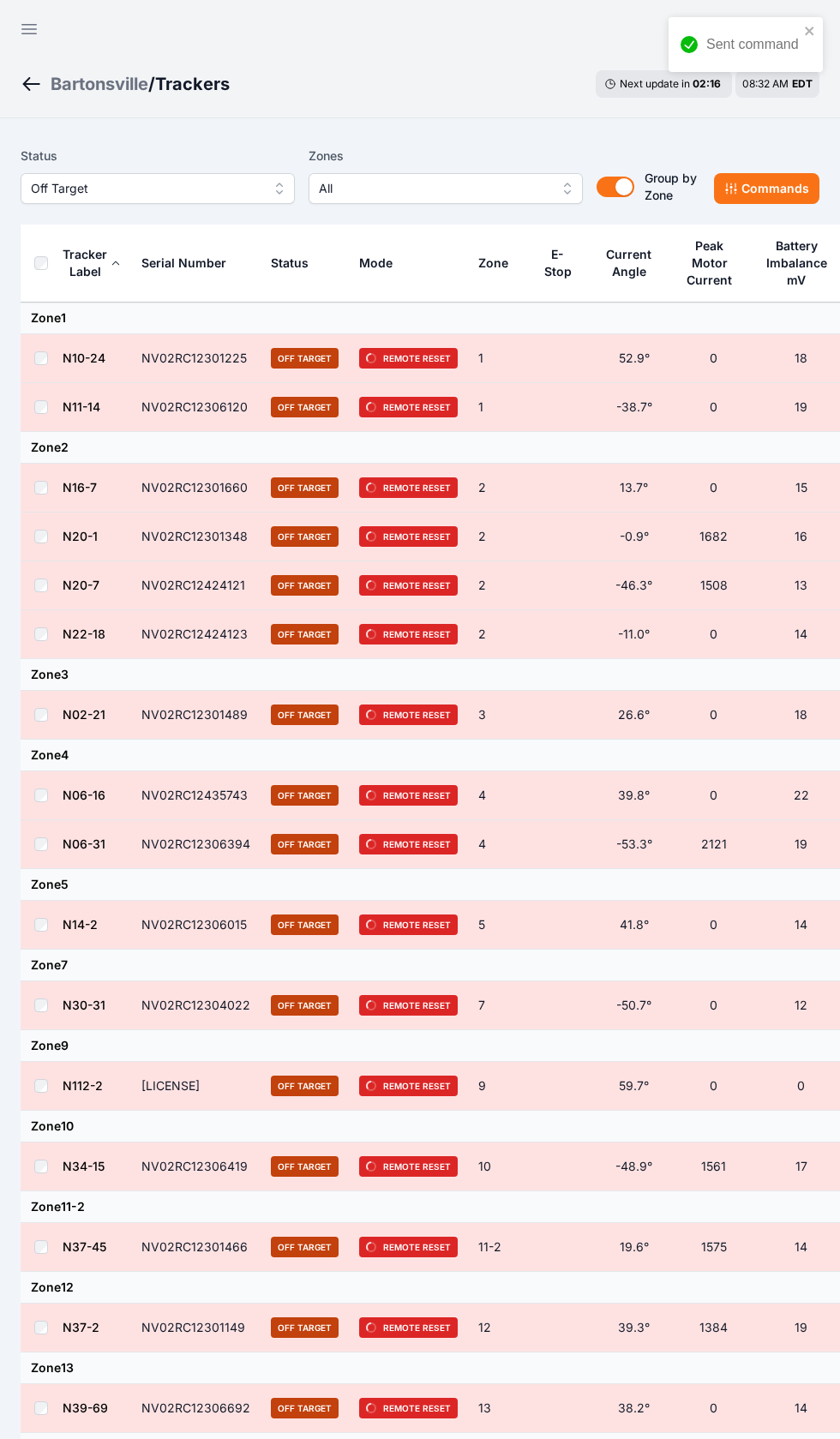scroll, scrollTop: 17, scrollLeft: 0, axis: vertical 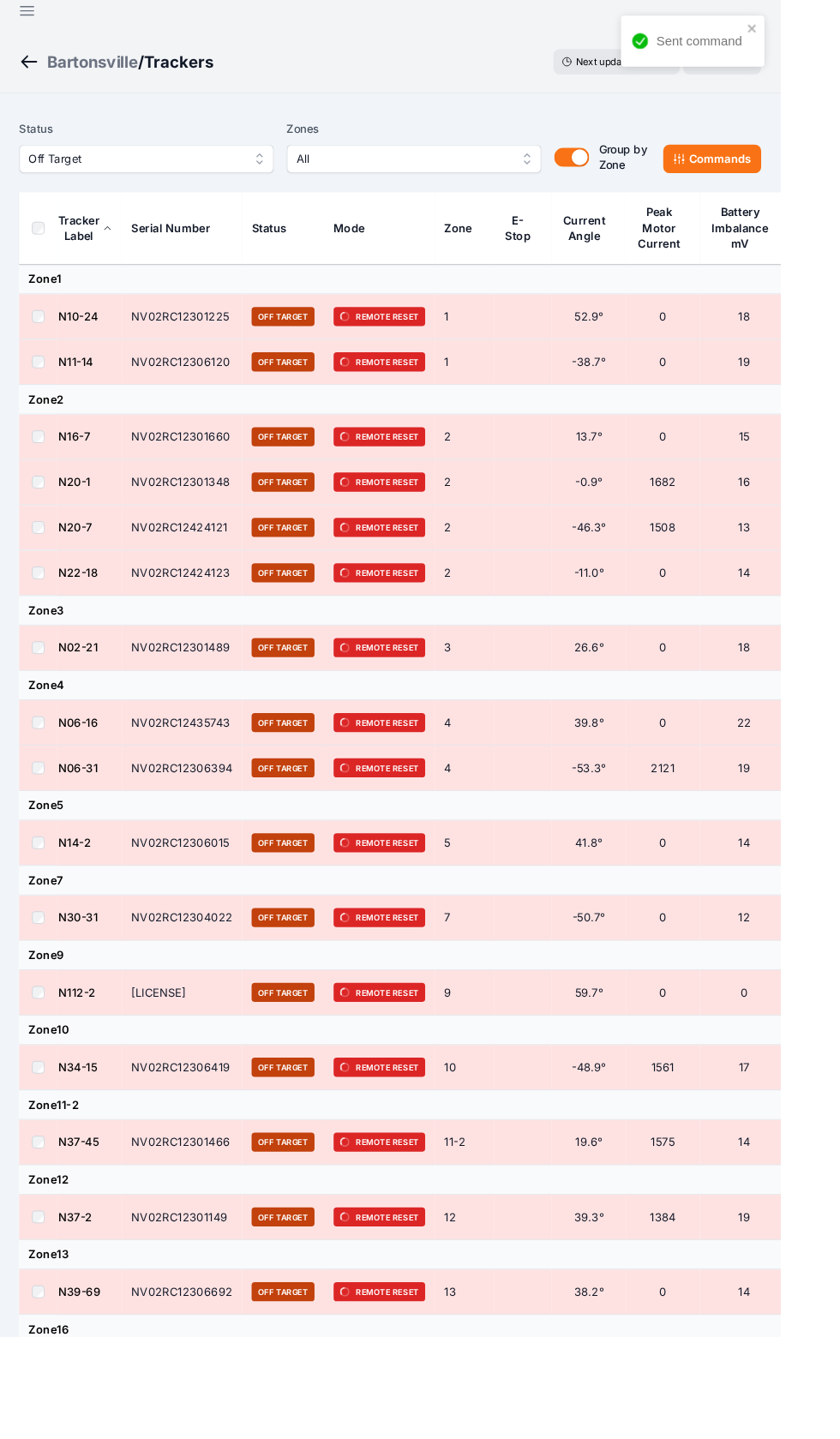 click at bounding box center (29, 12) 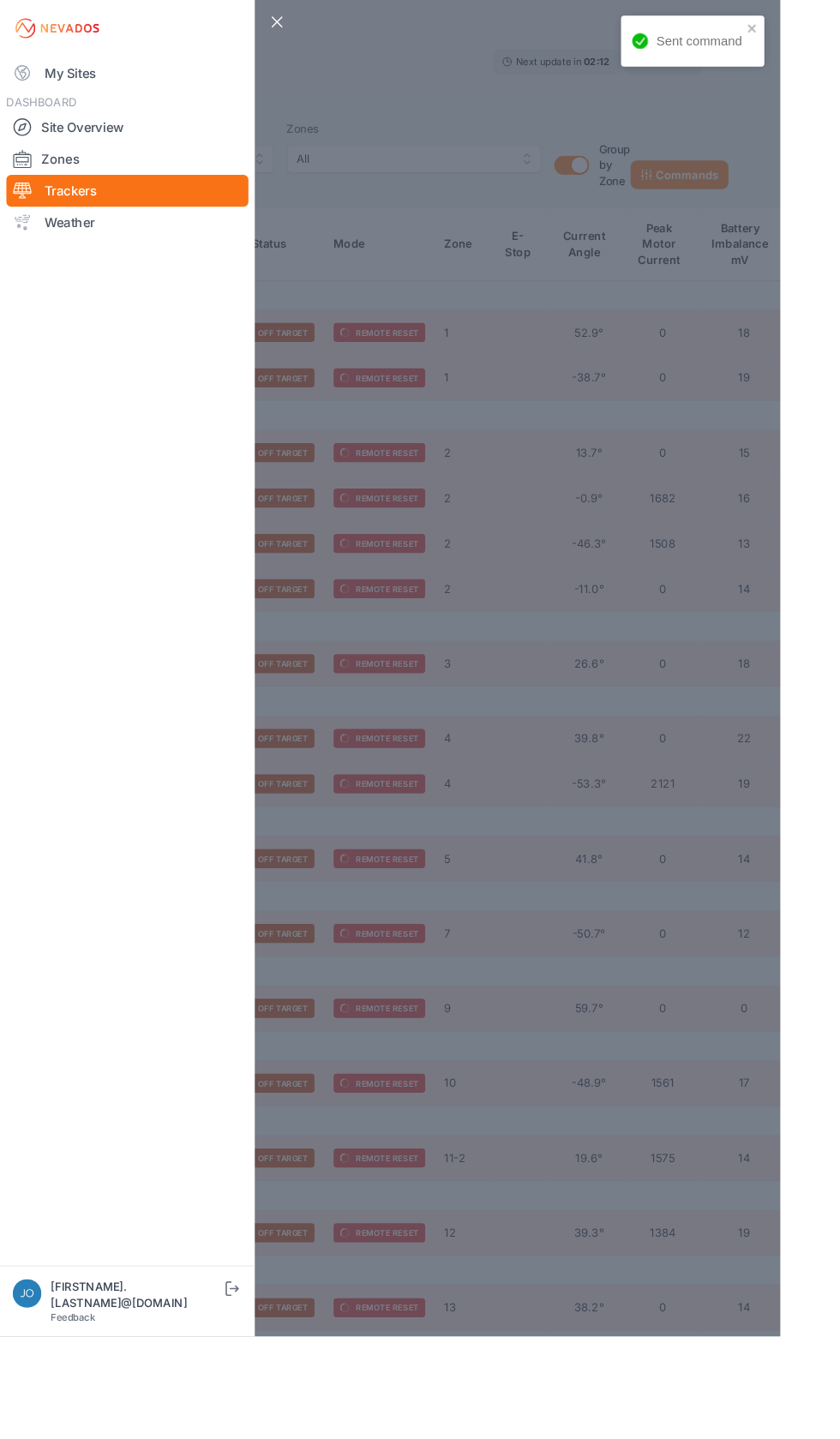 click at bounding box center [62, 31] 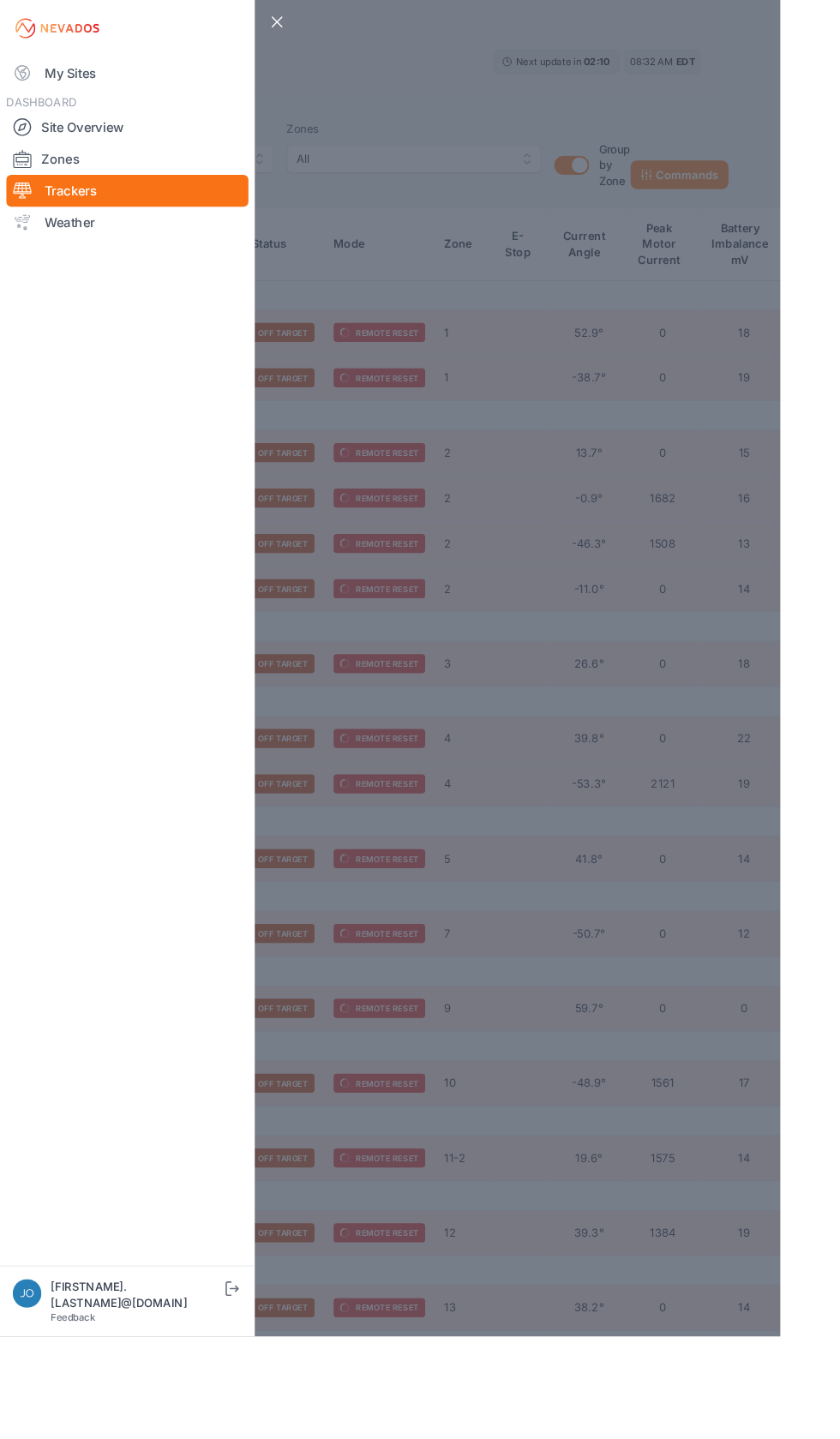 click at bounding box center [62, 31] 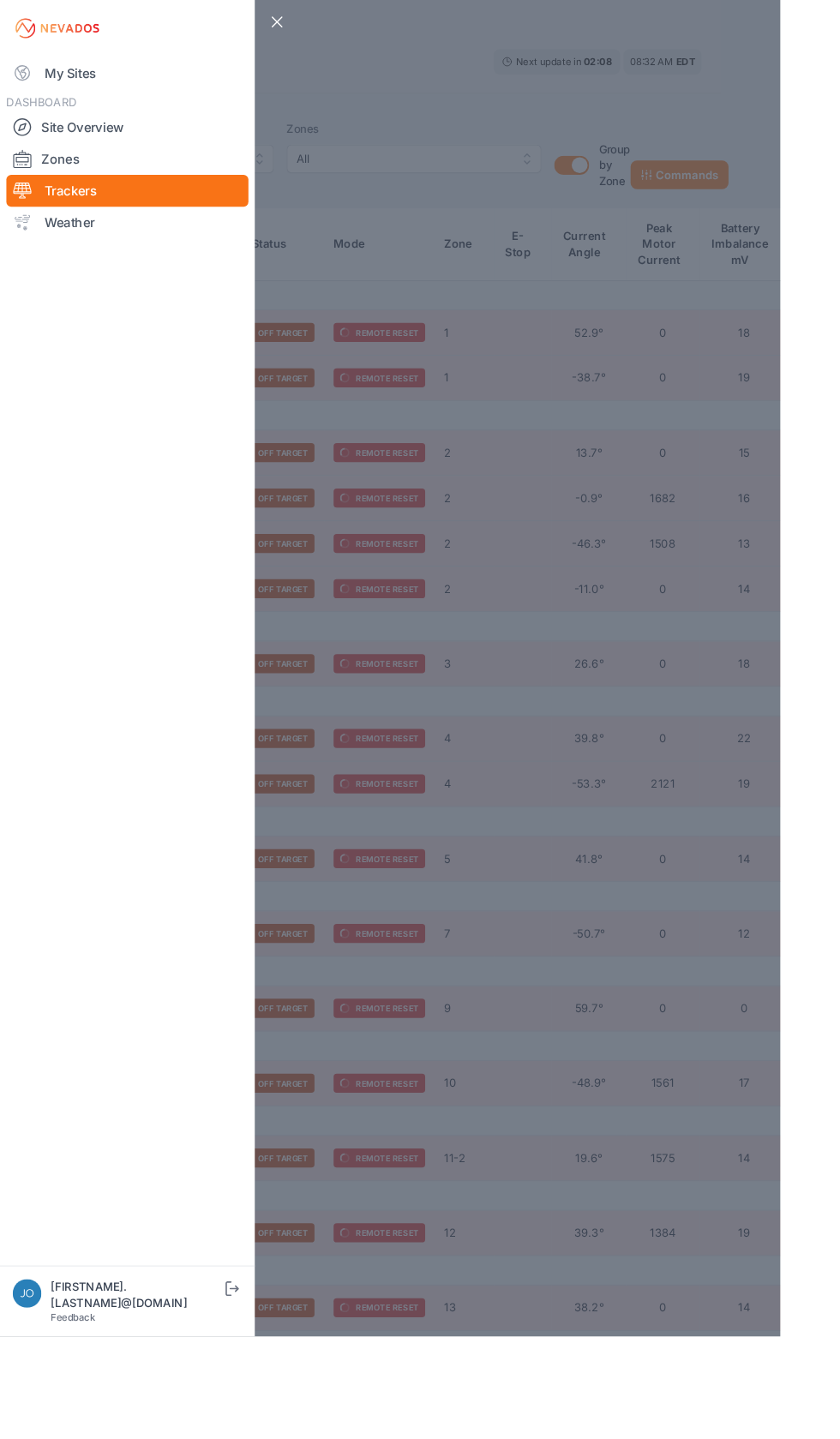 click on "My Sites" at bounding box center (137, 79) 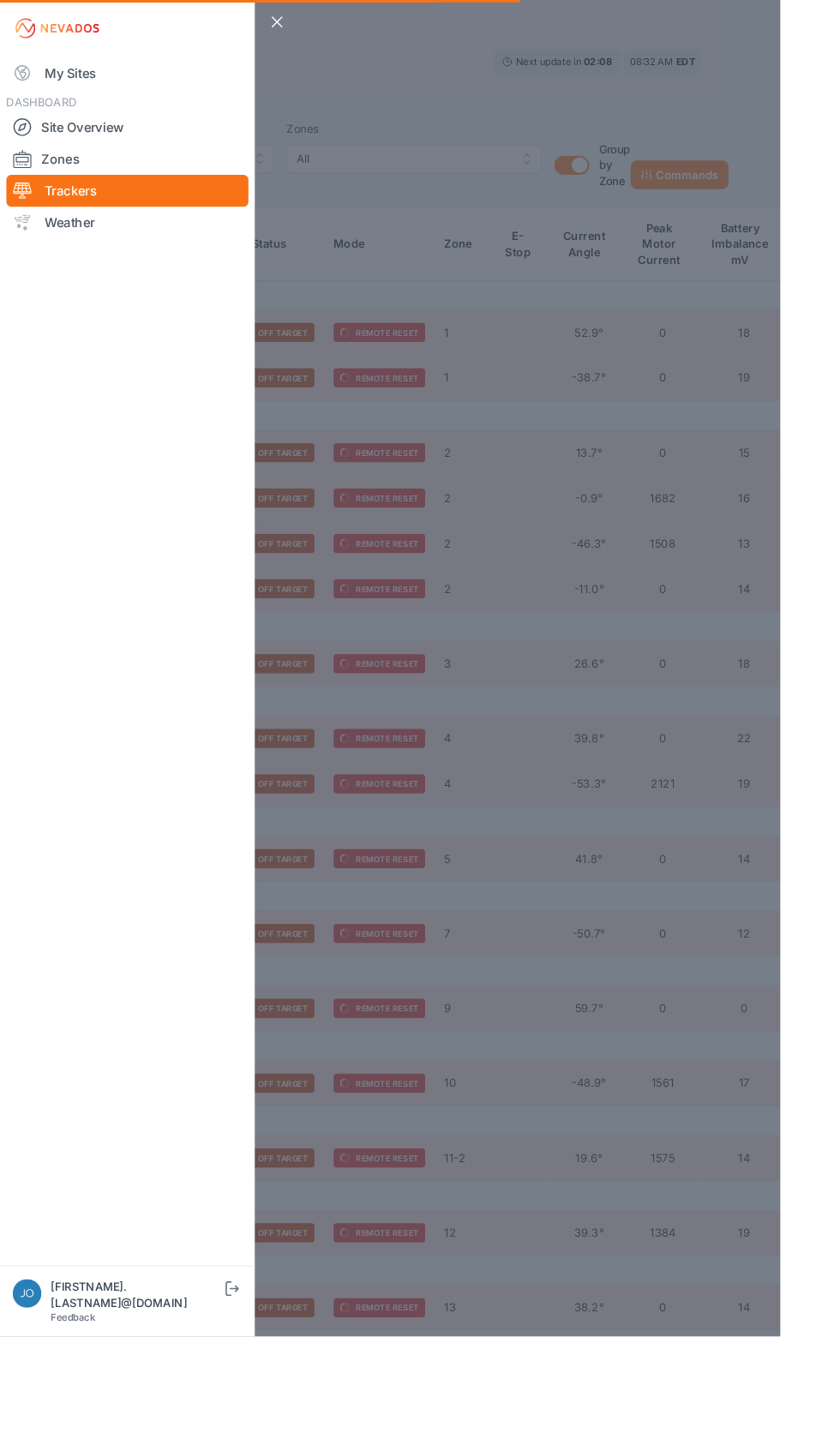 click on "My Sites" at bounding box center (137, 79) 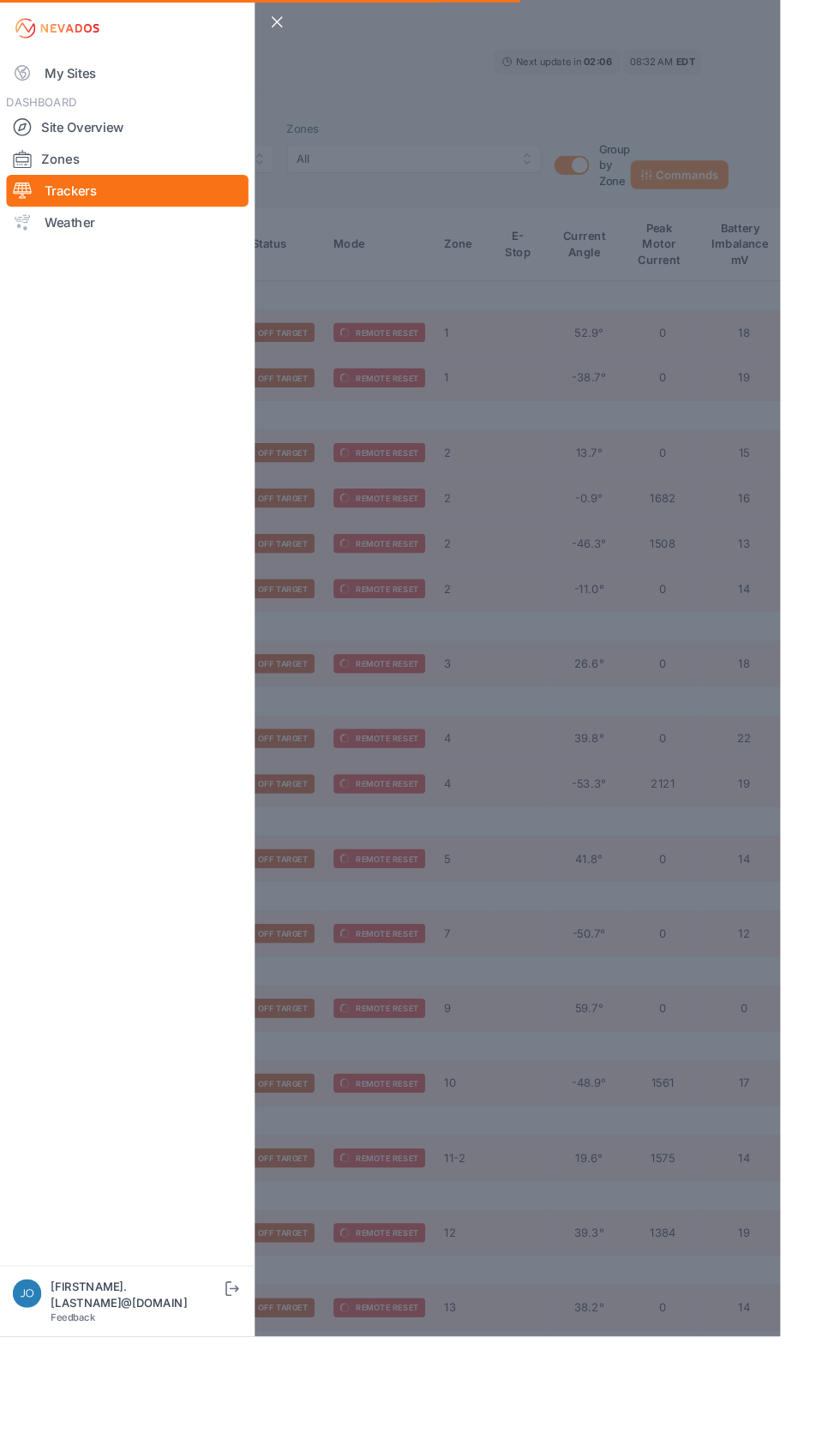 click on "My Sites" at bounding box center [137, 79] 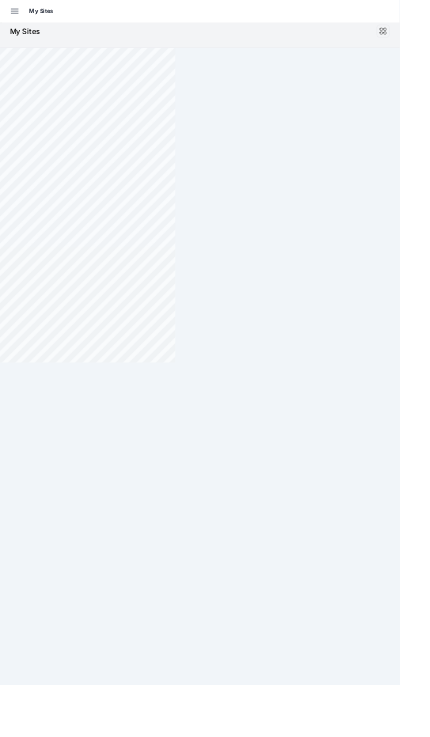 scroll, scrollTop: 0, scrollLeft: 0, axis: both 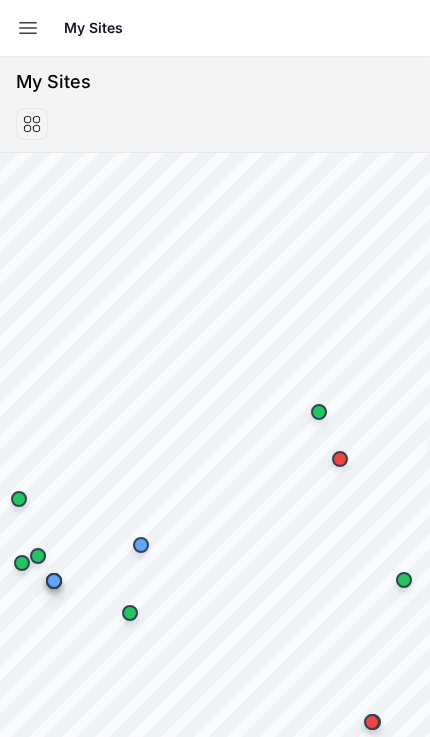 click on "Open sidebar" at bounding box center [28, 28] 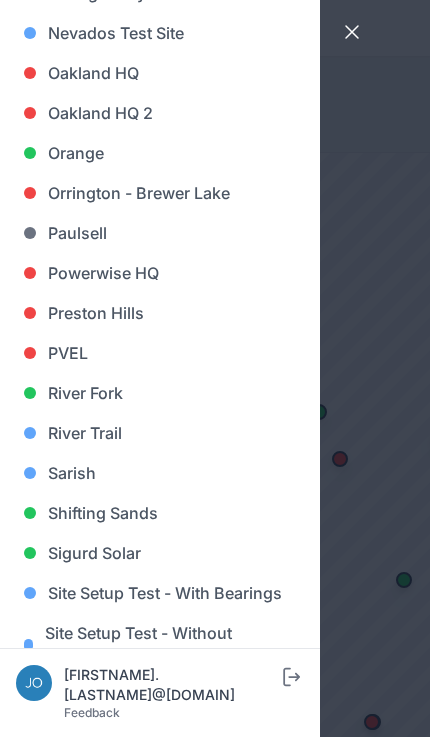 scroll, scrollTop: 1260, scrollLeft: 0, axis: vertical 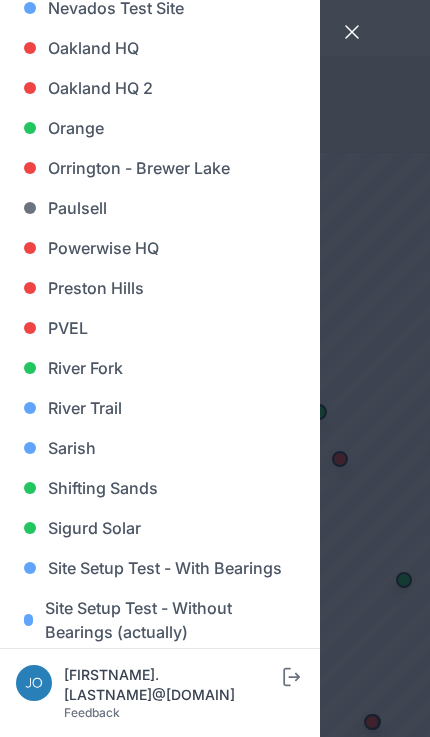click on "River Fork" at bounding box center [160, 368] 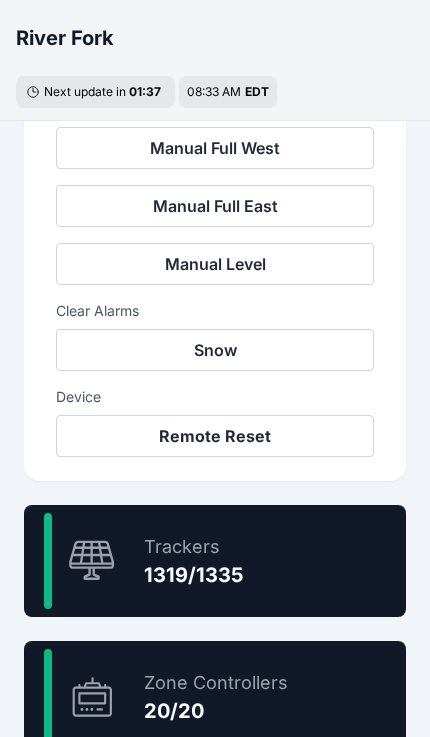 click on "98.8 % Trackers 1319/1335" at bounding box center (215, 561) 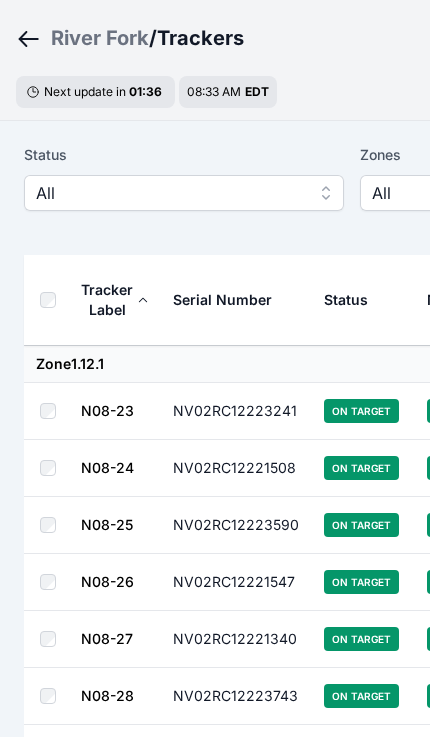 click on "All" at bounding box center [184, 193] 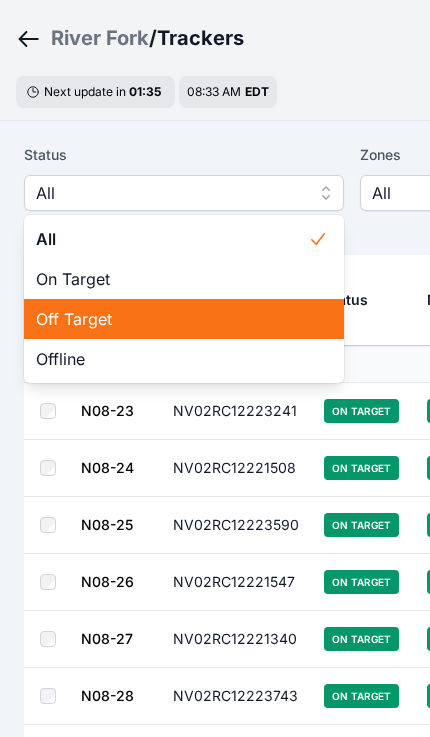 click on "Off Target" at bounding box center [172, 319] 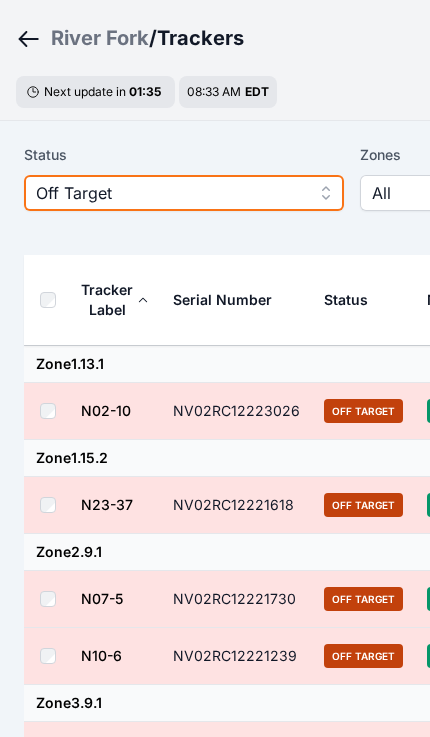 scroll, scrollTop: 0, scrollLeft: 0, axis: both 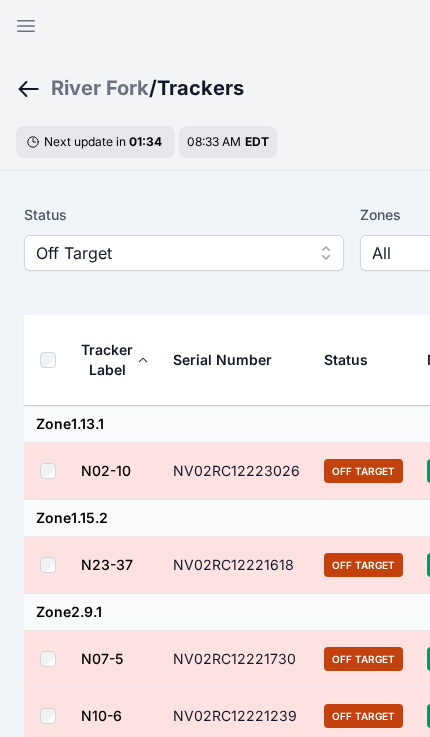 click at bounding box center (52, 360) 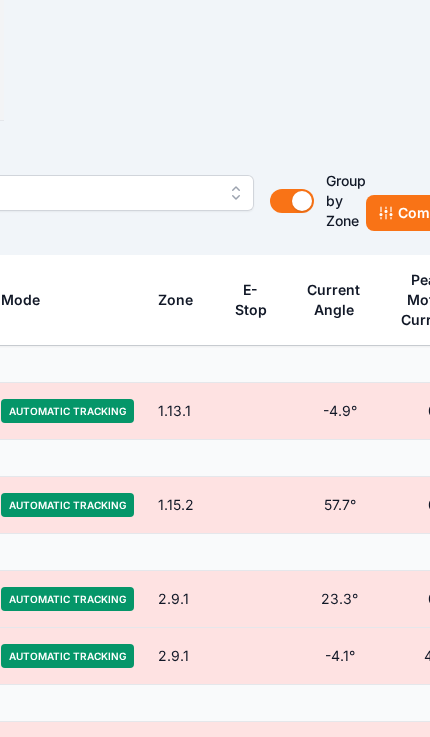 click at bounding box center [386, 213] 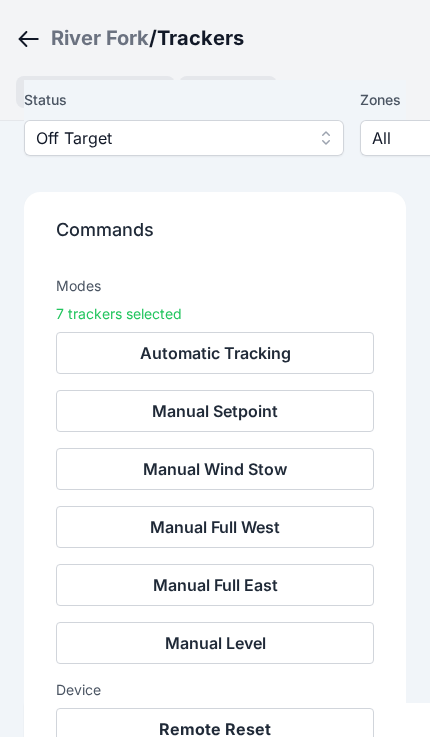 scroll, scrollTop: 211, scrollLeft: 0, axis: vertical 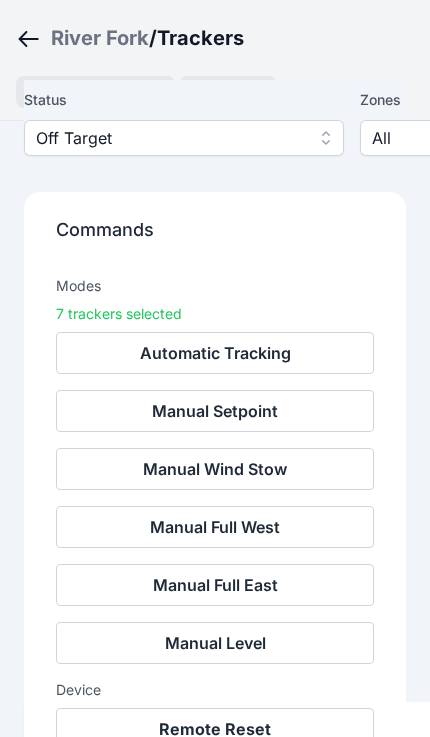 click on "Remote Reset" at bounding box center [215, 729] 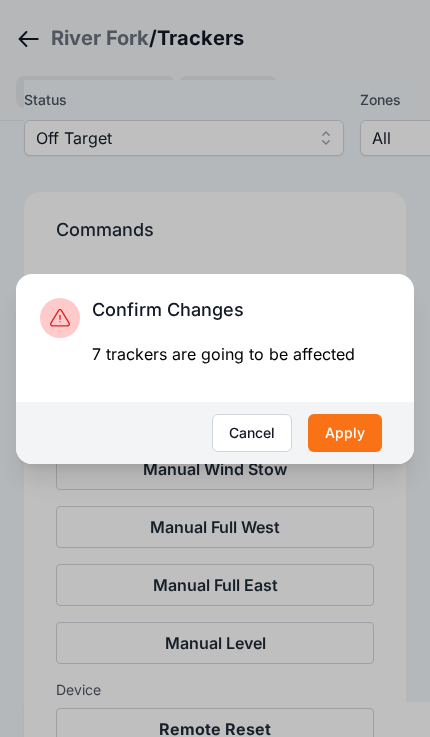 click on "Apply" at bounding box center (345, 433) 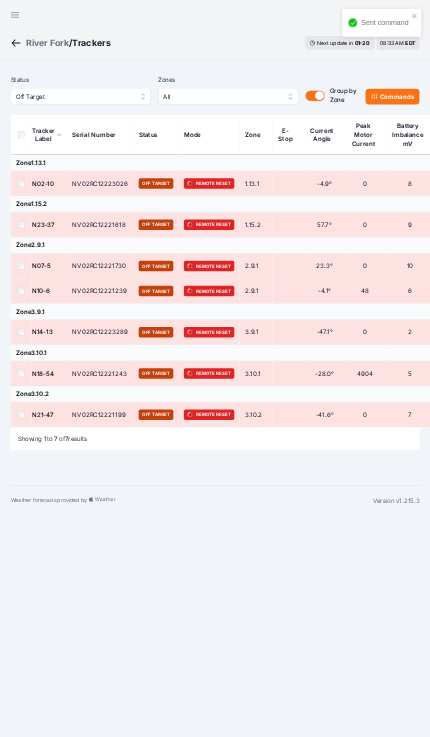 scroll, scrollTop: 0, scrollLeft: 0, axis: both 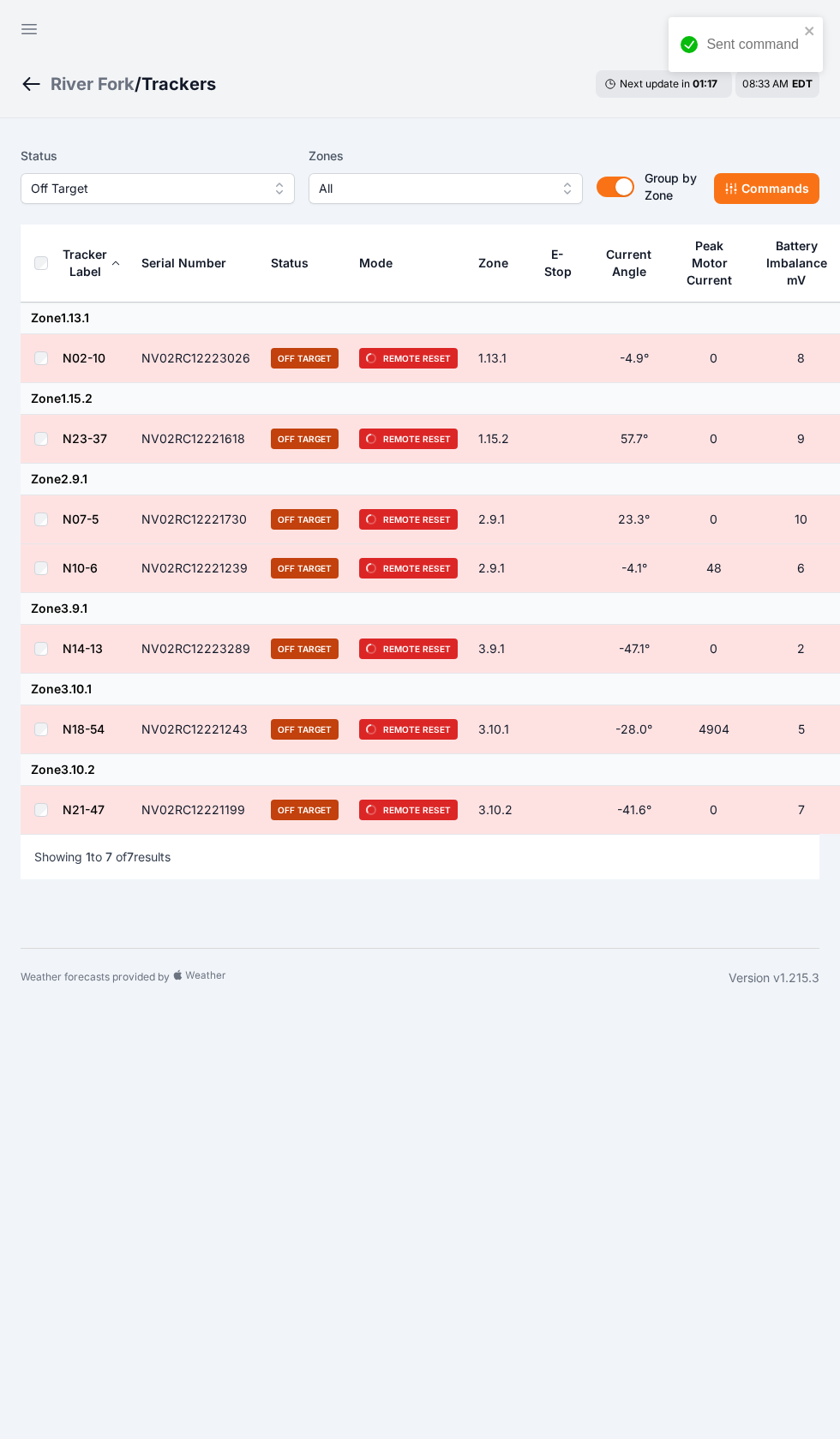 click at bounding box center [29, 29] 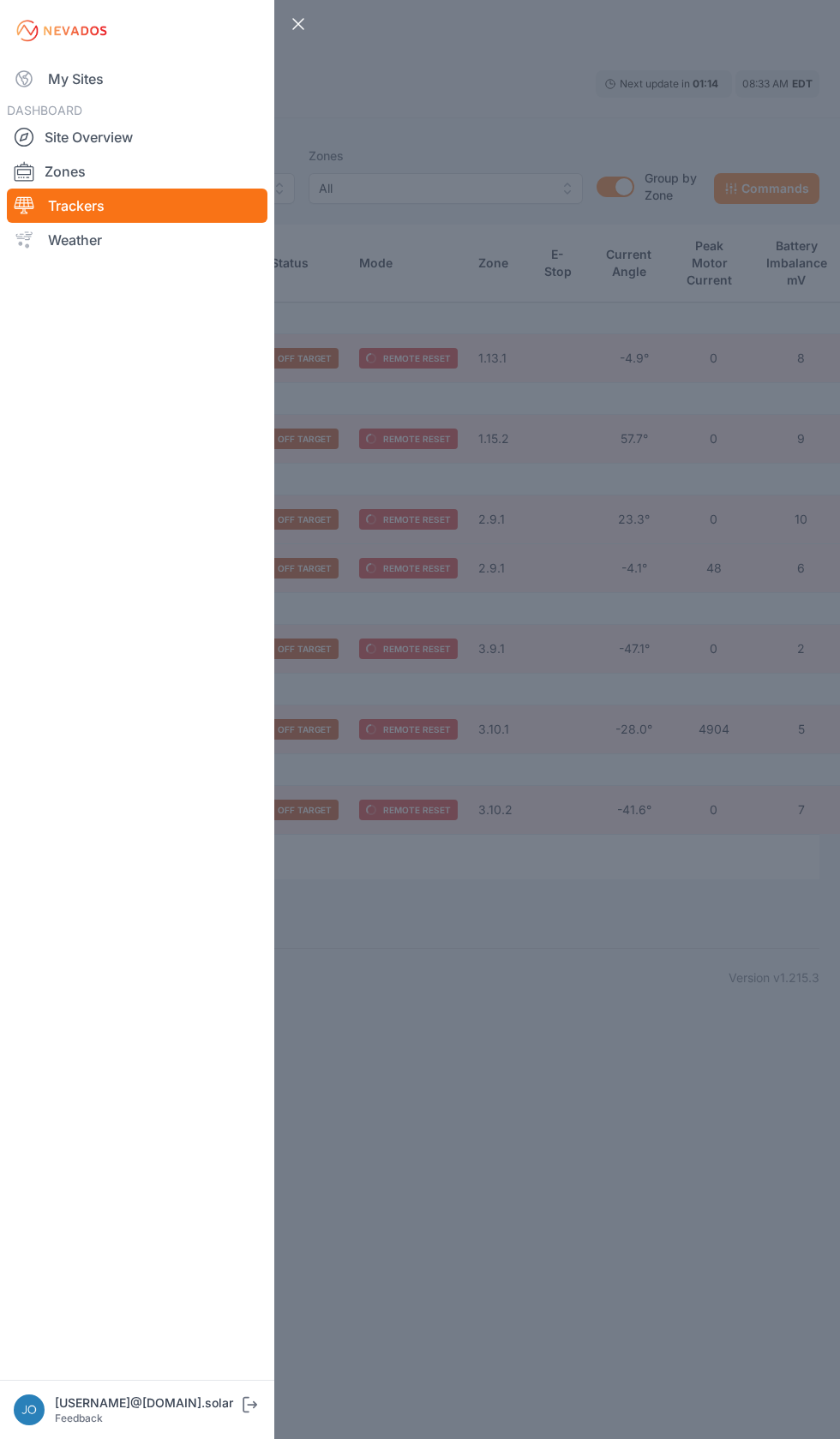 click at bounding box center [62, 31] 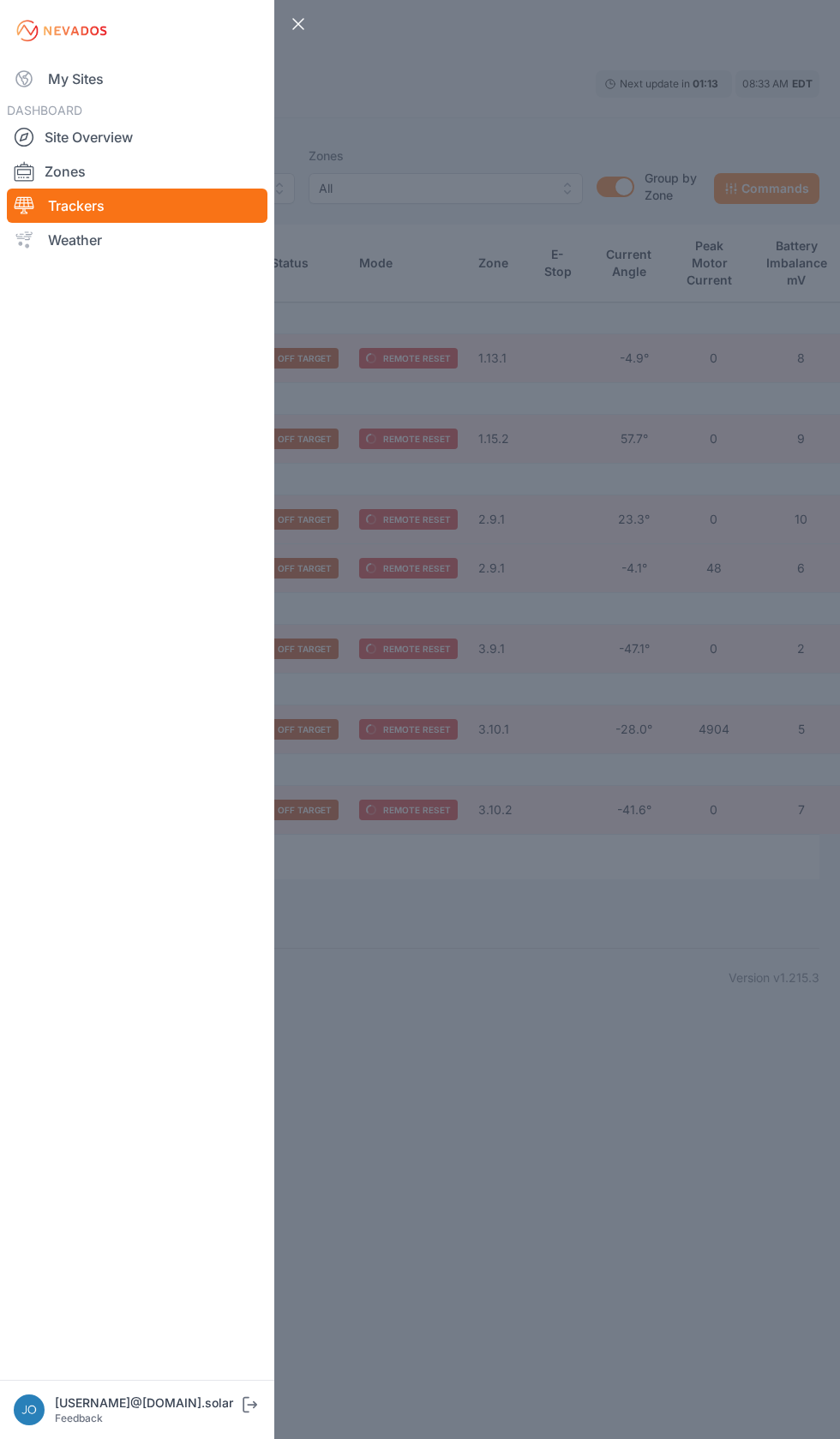 click at bounding box center (62, 31) 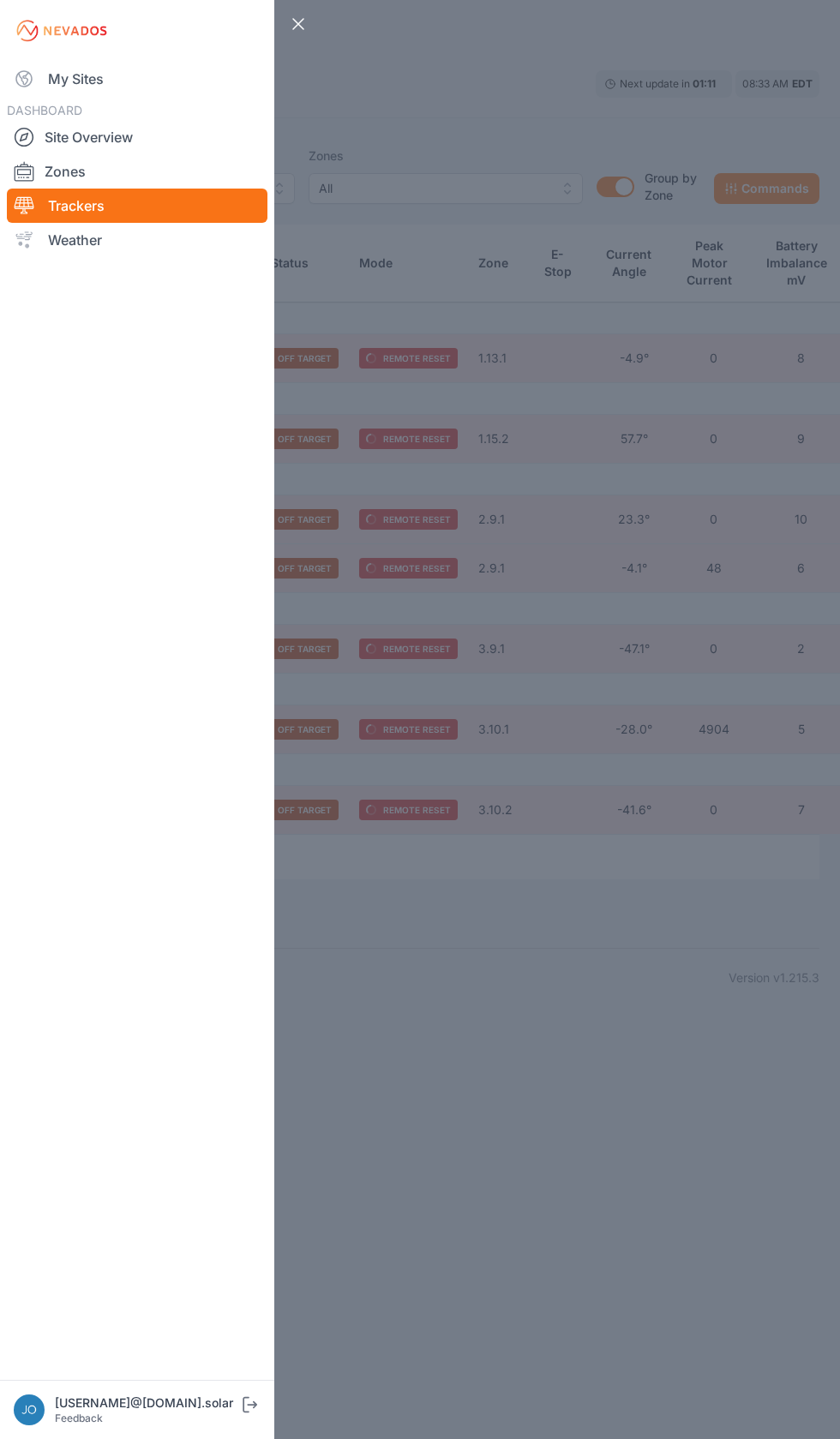 click on "My Sites" at bounding box center [137, 79] 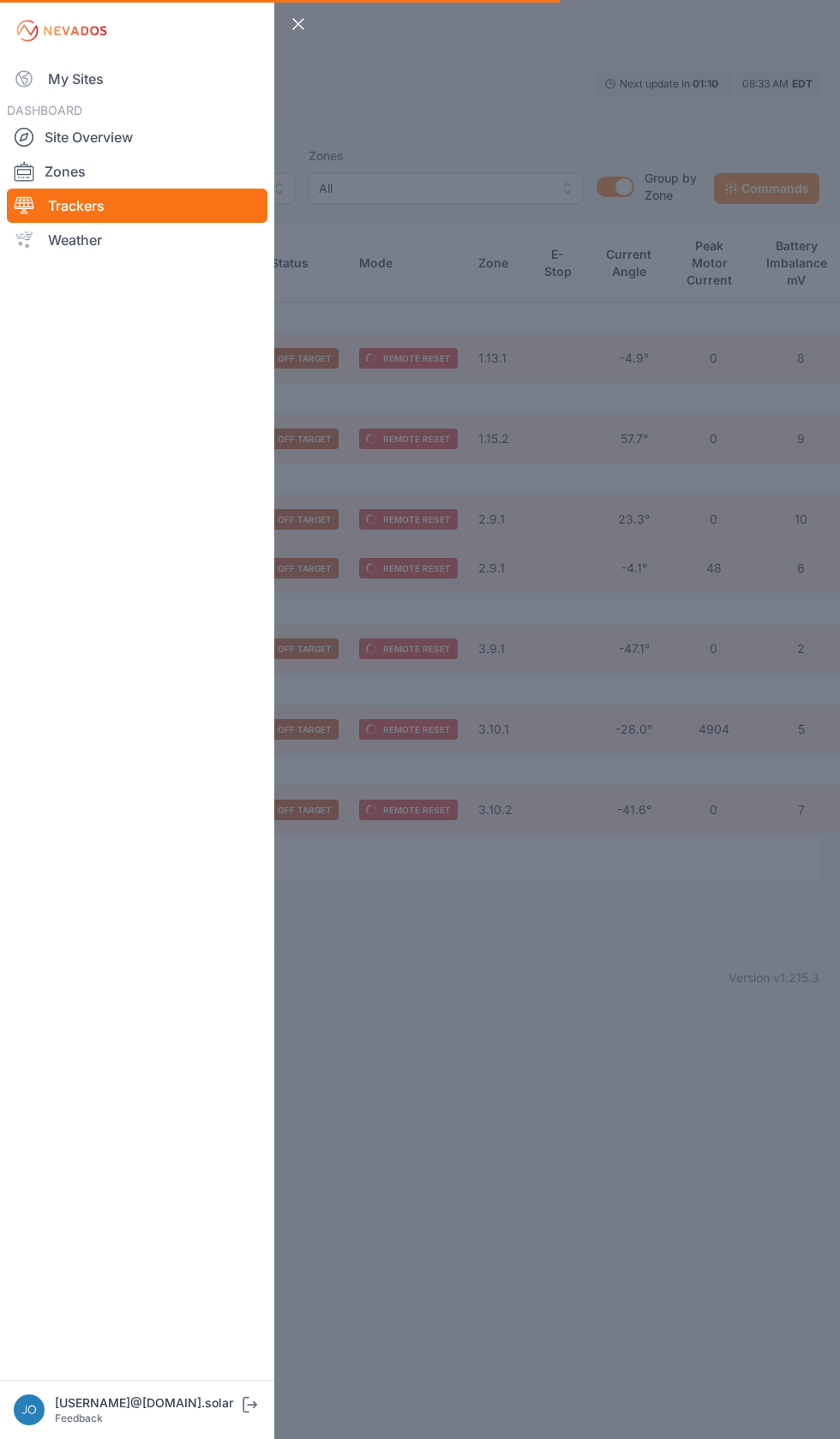 click on "My Sites" at bounding box center [137, 79] 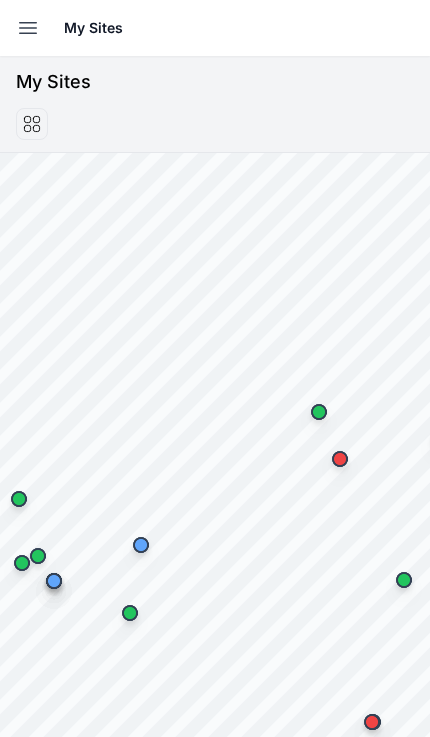 click at bounding box center [28, 28] 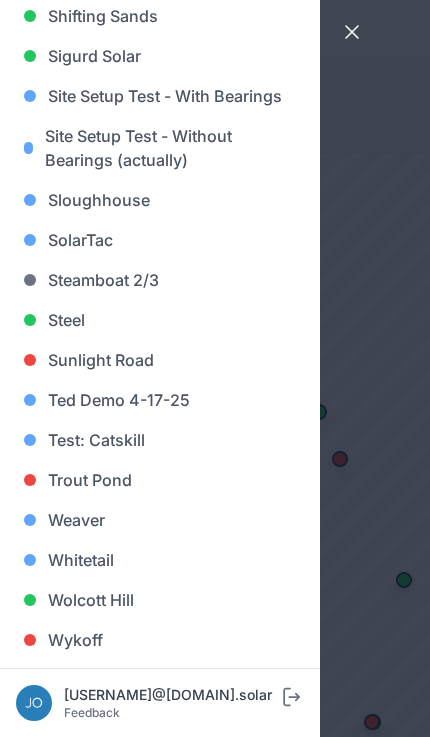 scroll, scrollTop: 1732, scrollLeft: 0, axis: vertical 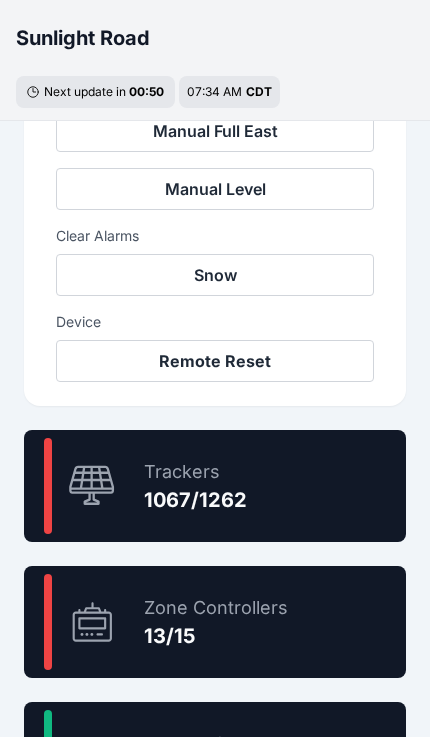 click on "84.5 % Trackers 1067/1262" at bounding box center (215, 486) 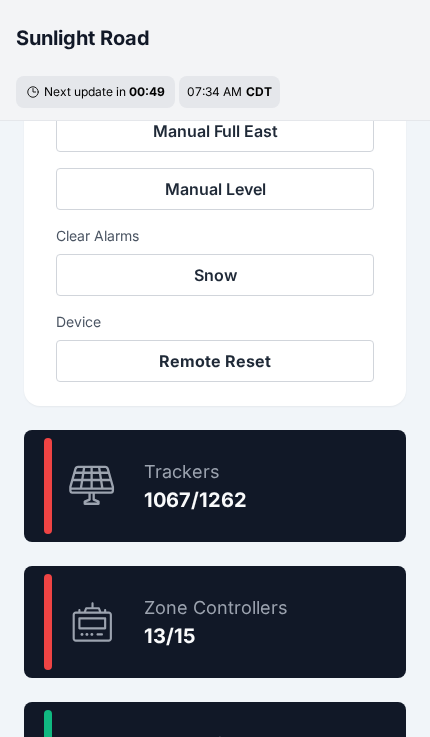 scroll, scrollTop: 60, scrollLeft: 0, axis: vertical 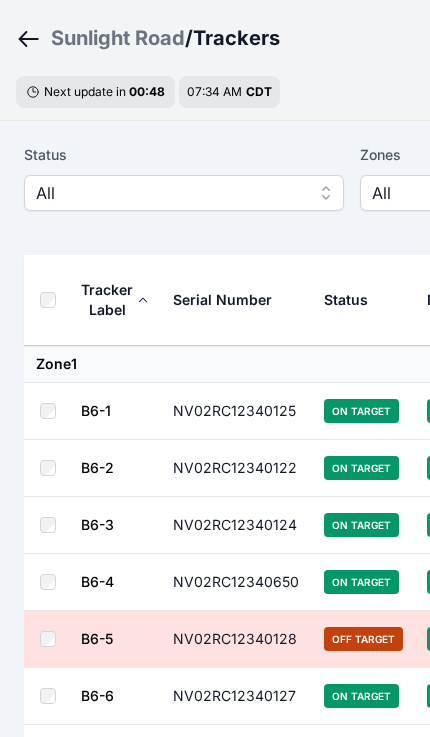 click on "All" at bounding box center [170, 193] 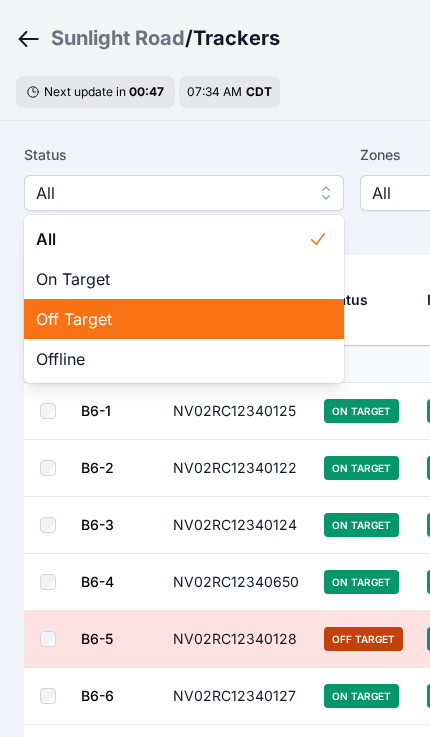 click on "Off Target" at bounding box center (172, 319) 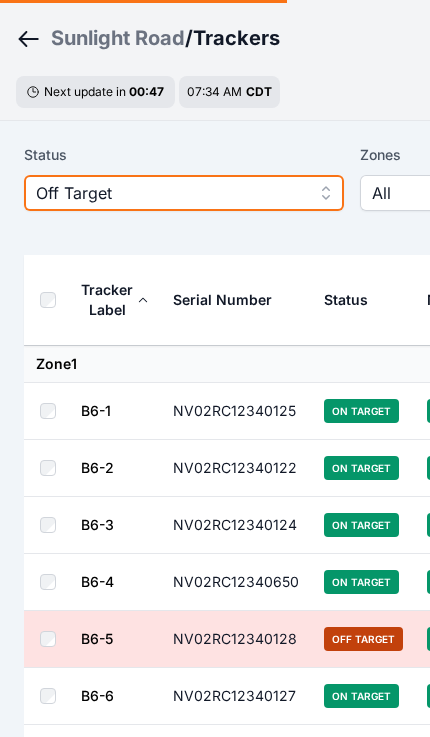 scroll, scrollTop: 0, scrollLeft: 0, axis: both 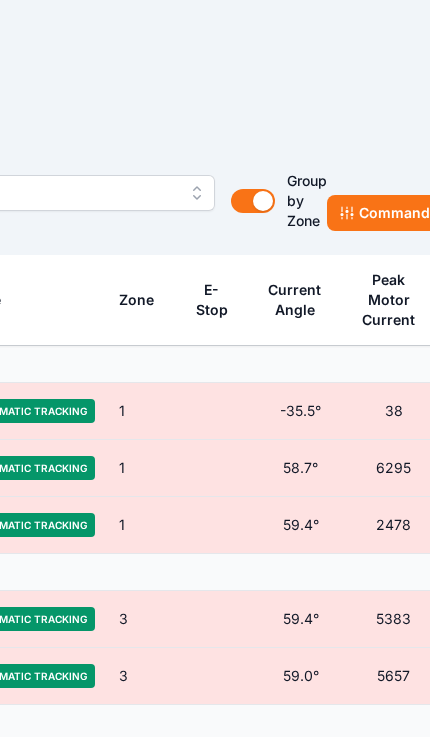 click on "Commands" at bounding box center [388, 213] 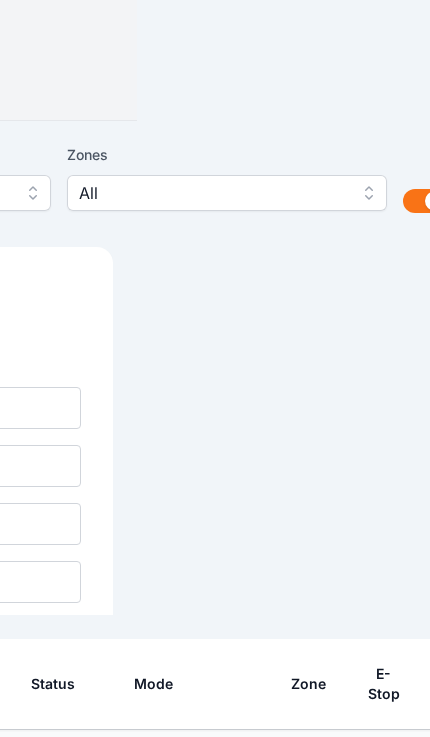 scroll, scrollTop: 60, scrollLeft: 0, axis: vertical 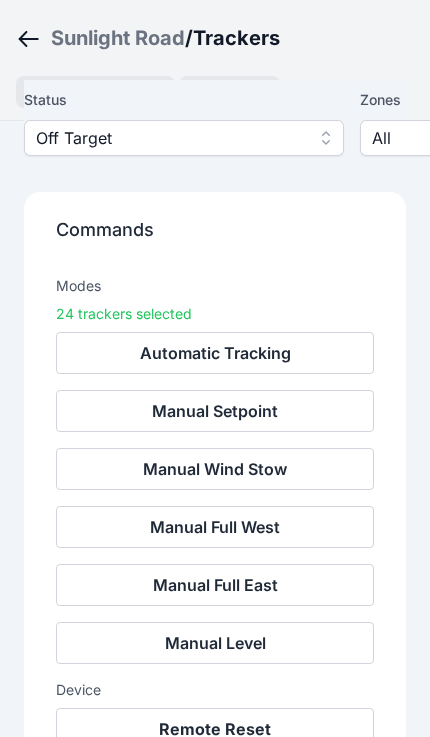 click on "Remote Reset" at bounding box center [215, 729] 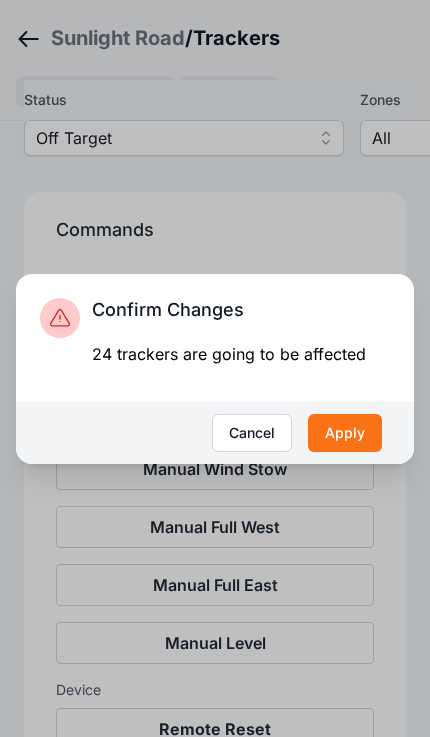 click on "Apply" at bounding box center (345, 433) 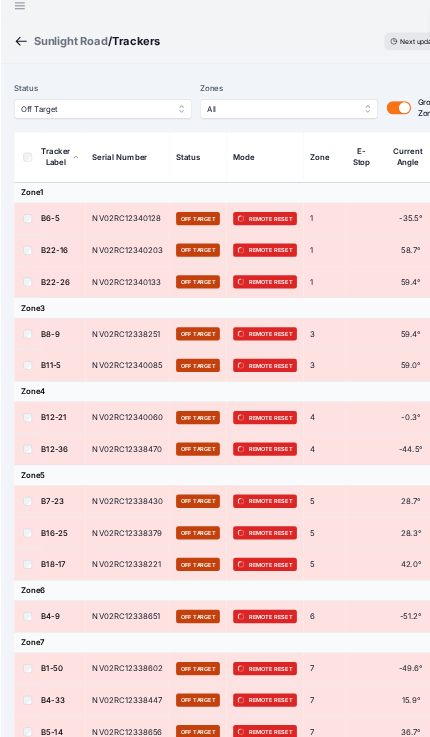scroll, scrollTop: 0, scrollLeft: 0, axis: both 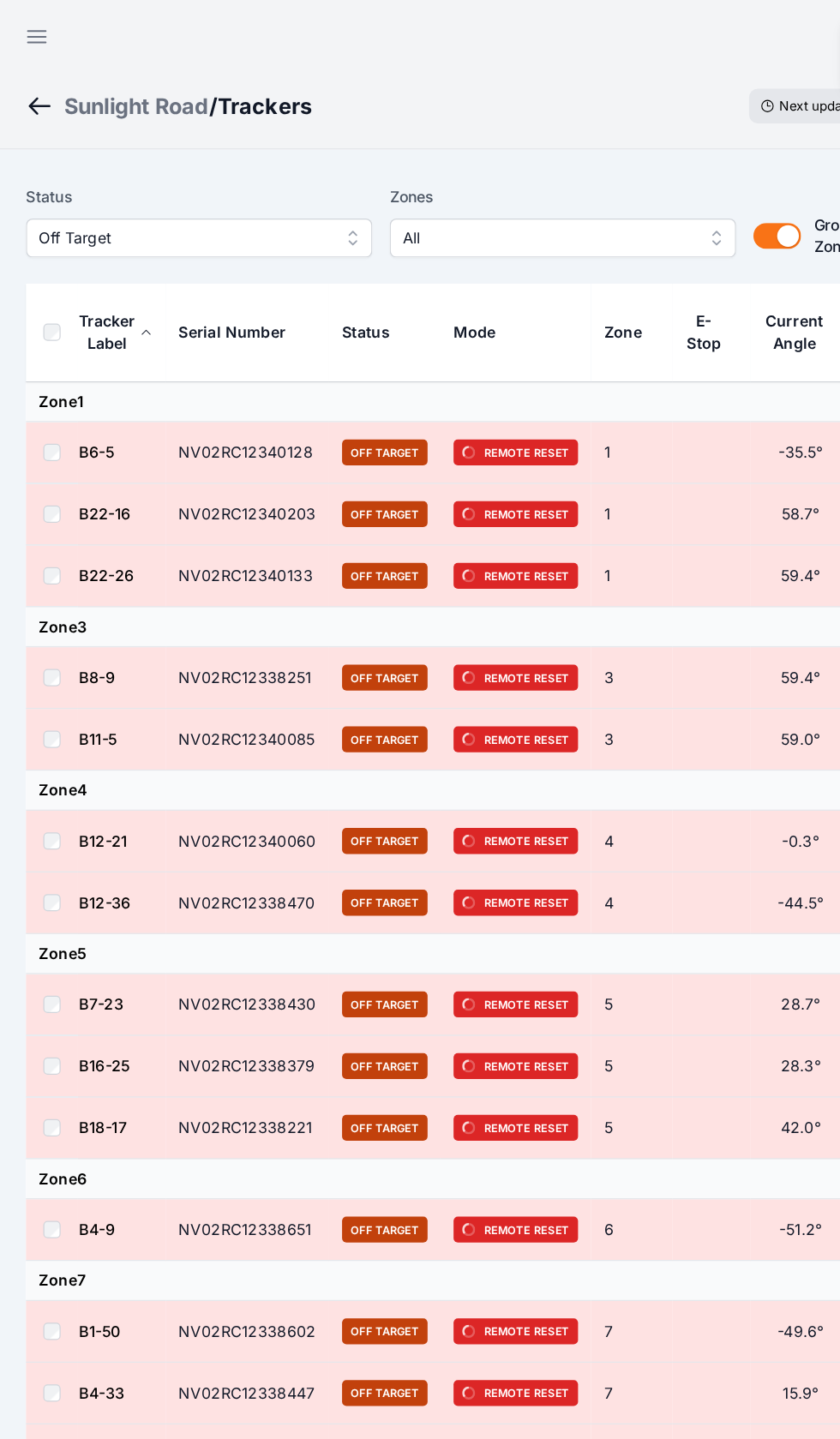 click at bounding box center [29, 29] 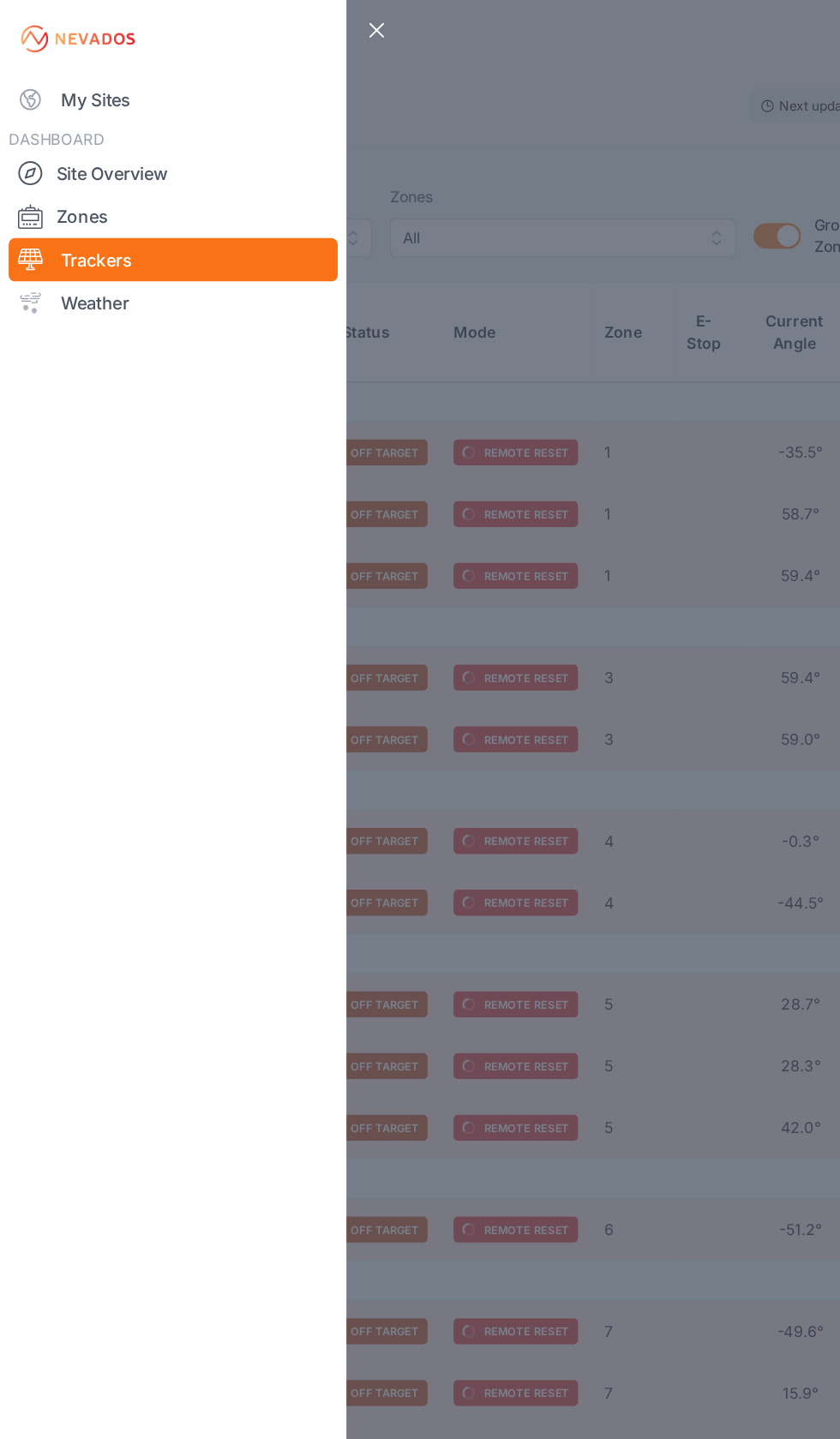 click at bounding box center [62, 31] 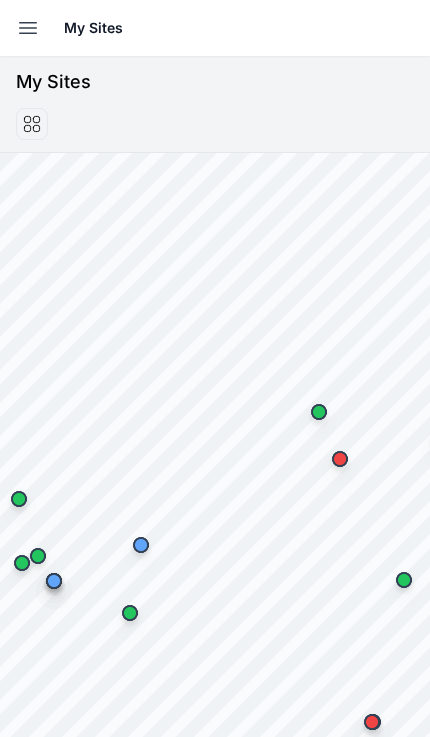 click on "Open sidebar" at bounding box center [28, 28] 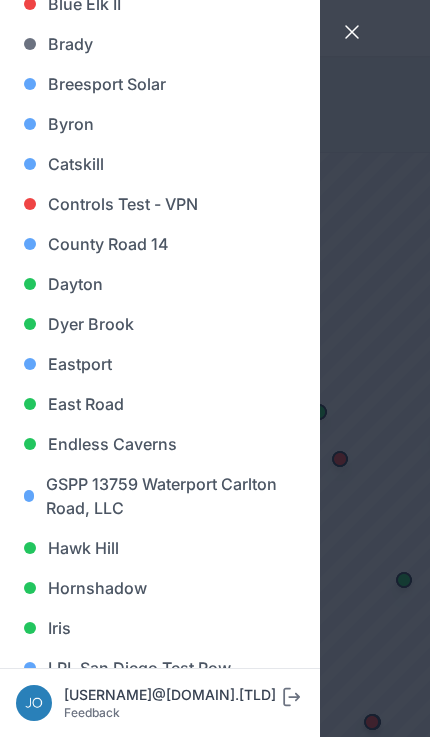 scroll, scrollTop: 441, scrollLeft: 0, axis: vertical 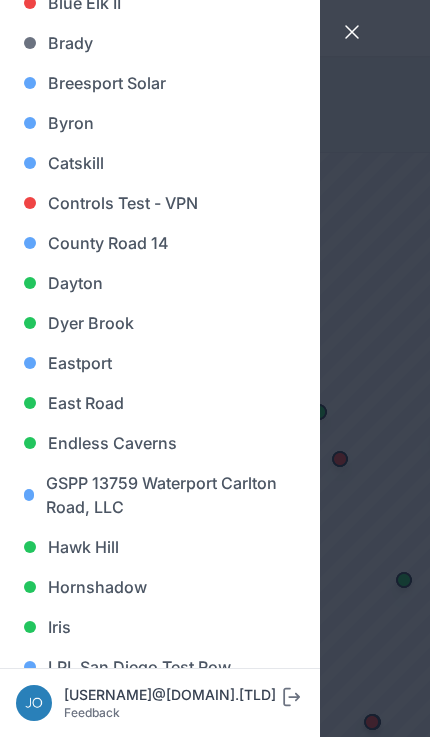click on "Byron" at bounding box center [160, 123] 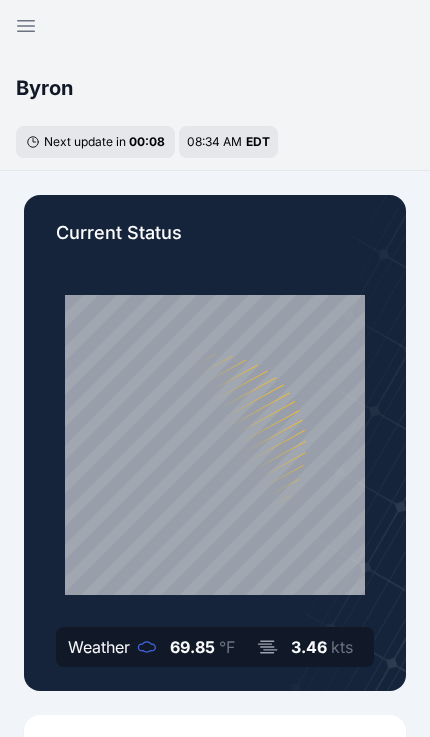 click on "Byron Next update in   00 : 08 08:34 AM EDT" at bounding box center (215, 110) 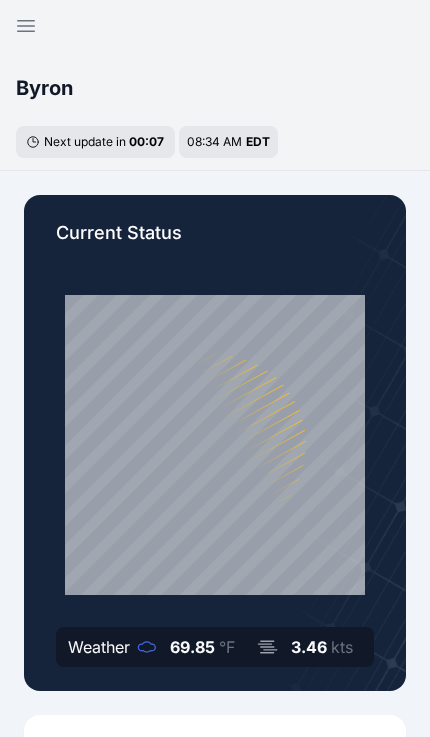 click on "Open sidebar" at bounding box center [26, 26] 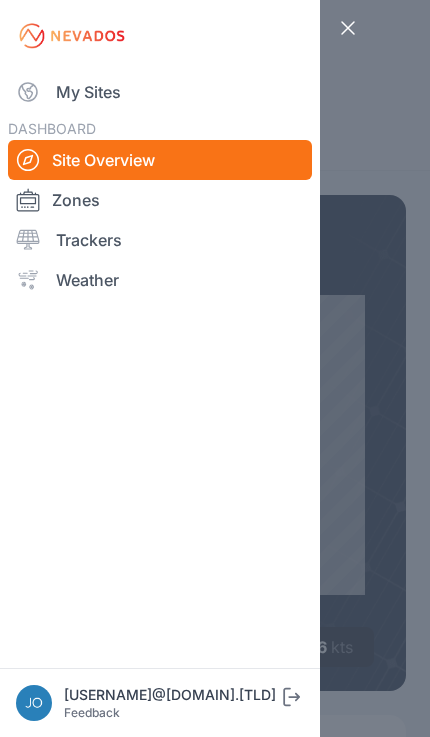 click on "My Sites DASHBOARD Site Overview Zones Trackers Weather" at bounding box center [160, 334] 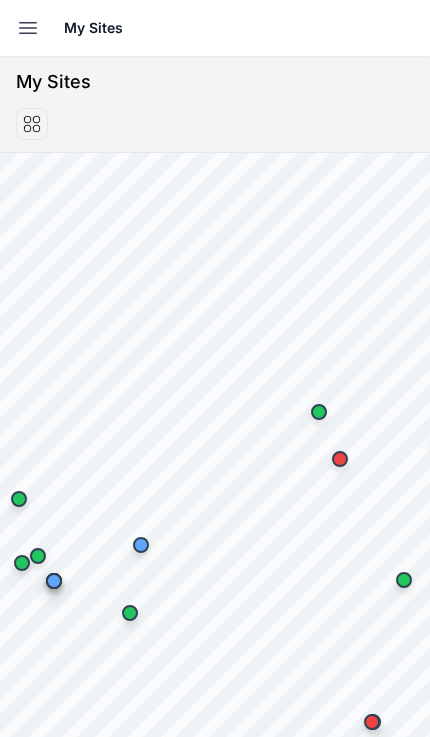 click on "Open sidebar" at bounding box center [28, 28] 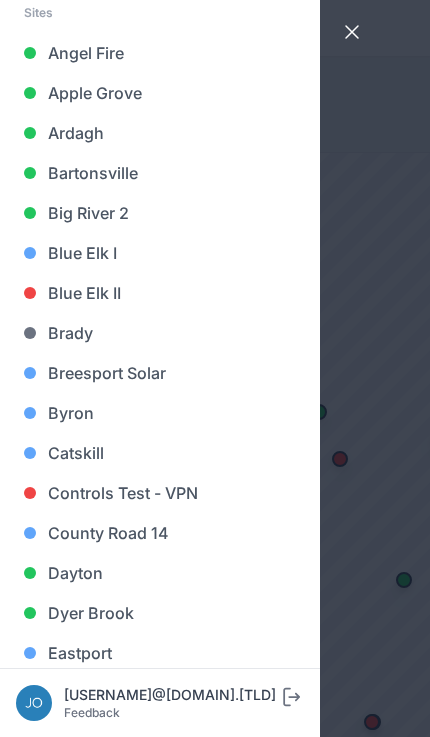 scroll, scrollTop: 156, scrollLeft: 0, axis: vertical 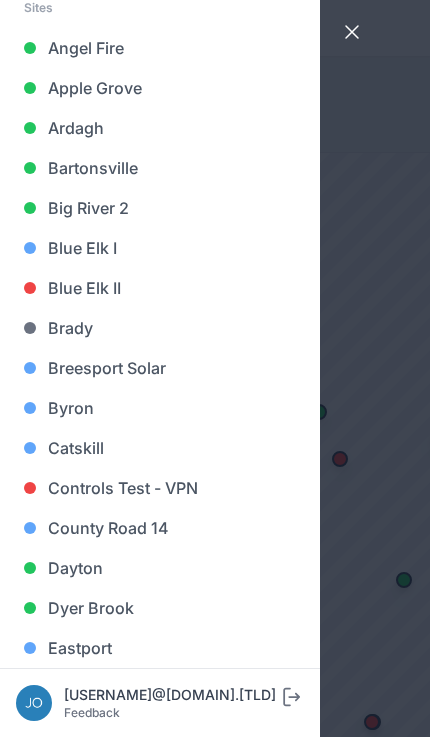 click on "Catskill" at bounding box center [160, 448] 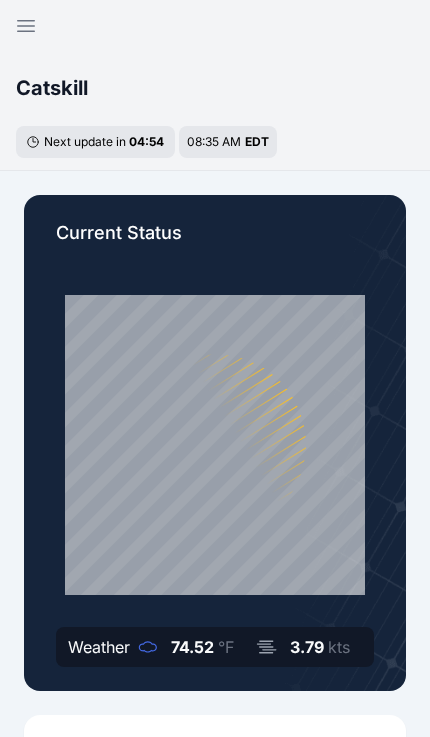 click on "Open sidebar" at bounding box center (26, 26) 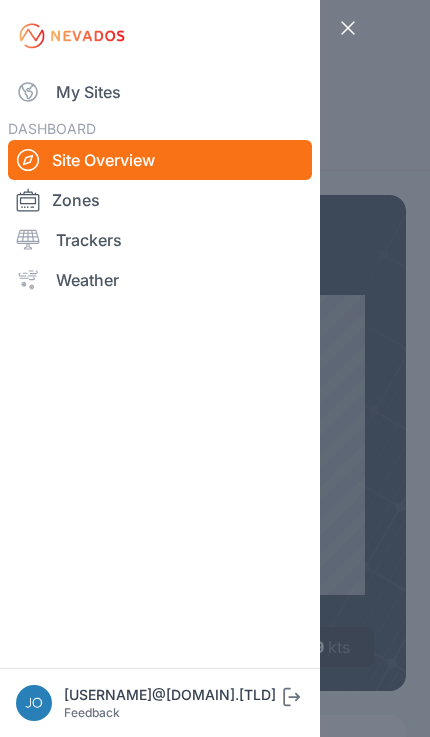 click on "My Sites" at bounding box center (160, 92) 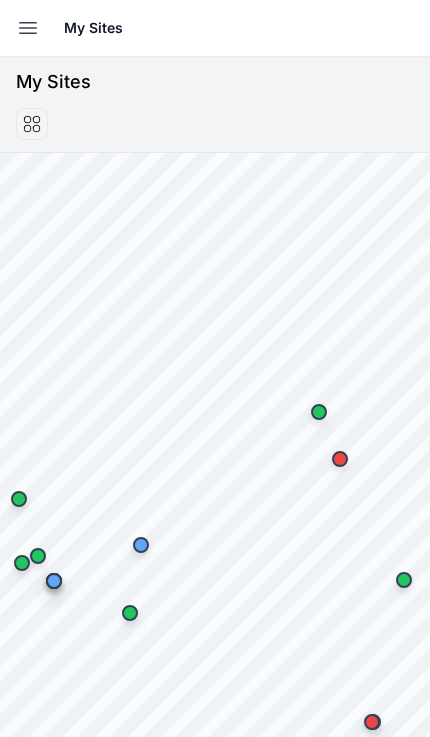 click on "Open sidebar" at bounding box center (28, 28) 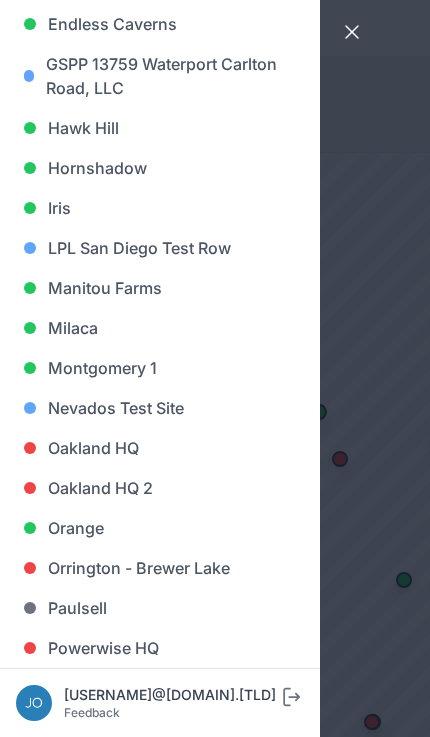 scroll, scrollTop: 862, scrollLeft: 0, axis: vertical 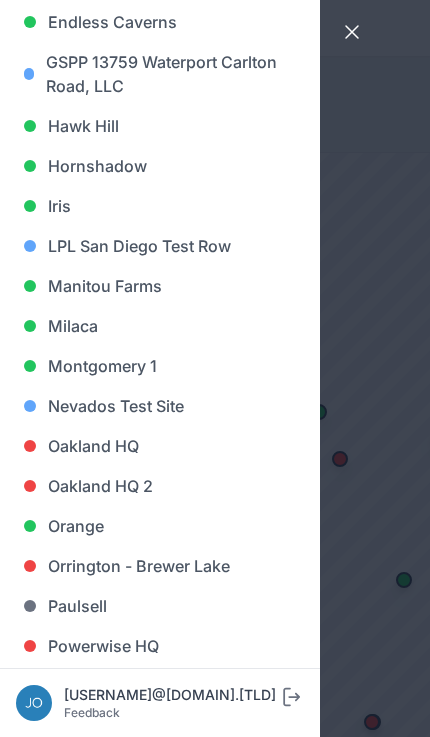 click on "Iris" at bounding box center [160, 206] 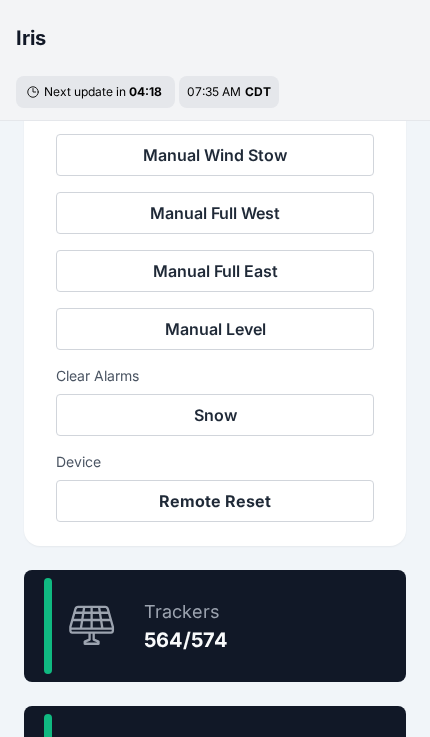 scroll, scrollTop: 842, scrollLeft: 0, axis: vertical 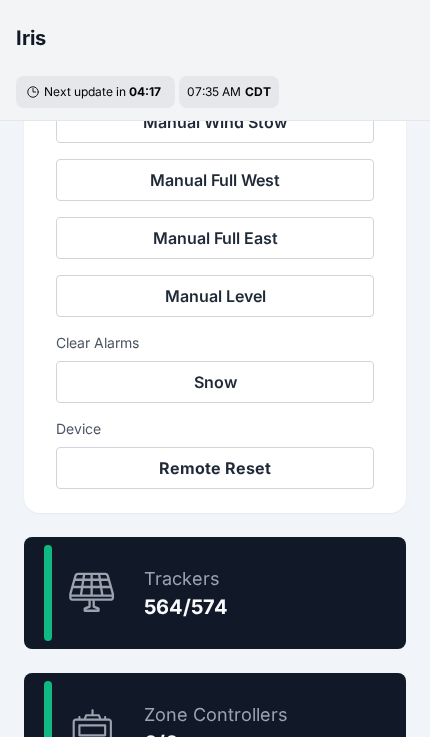 click on "98.3 % Trackers 564/574" at bounding box center [215, 593] 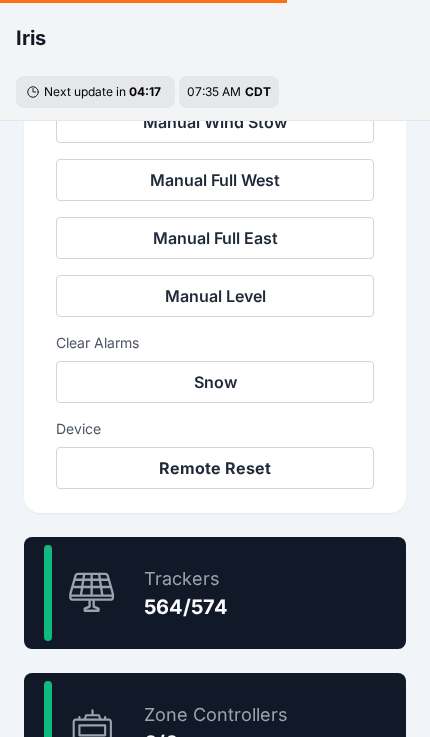 scroll, scrollTop: 60, scrollLeft: 0, axis: vertical 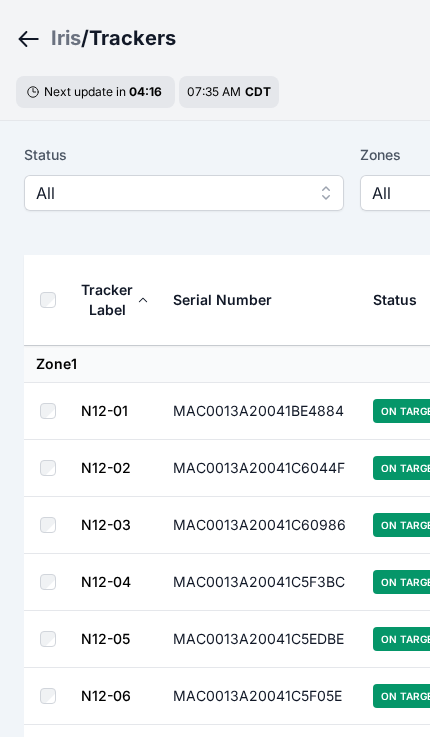 click on "All" at bounding box center [184, 193] 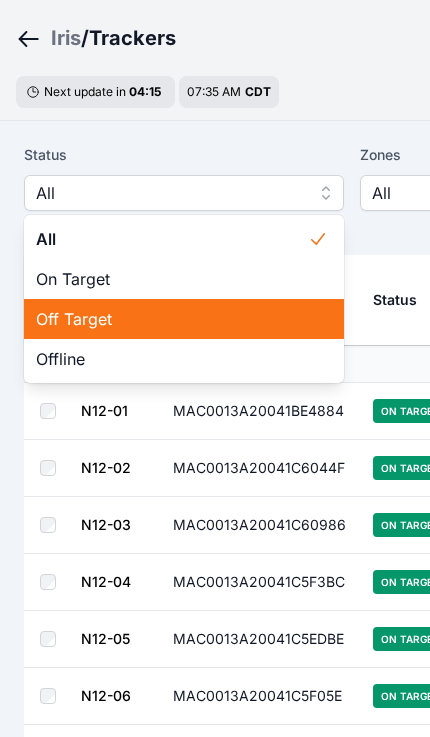 click on "Off Target" at bounding box center [172, 319] 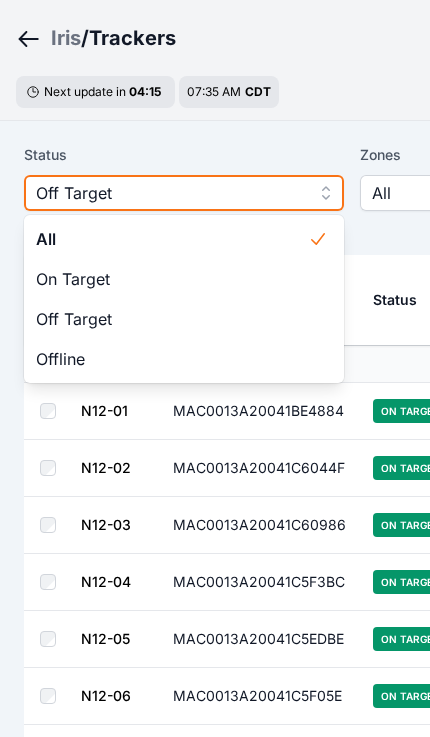scroll, scrollTop: 0, scrollLeft: 0, axis: both 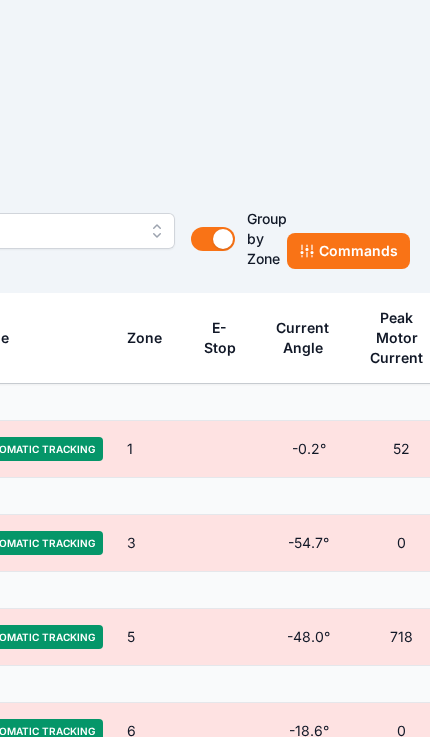 click on "Commands" at bounding box center (348, 251) 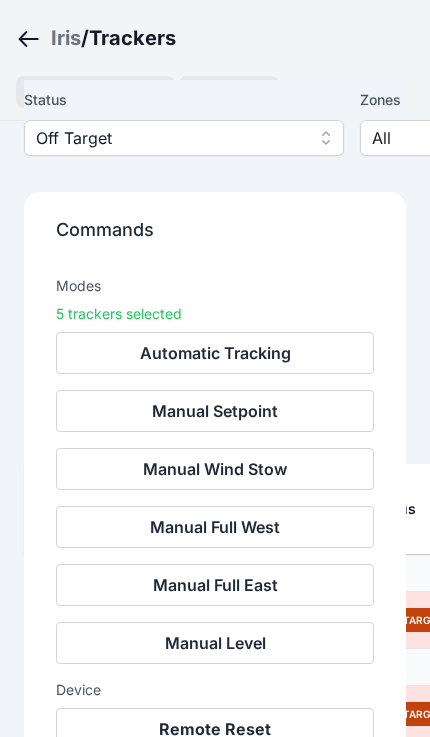 scroll, scrollTop: 450, scrollLeft: 0, axis: vertical 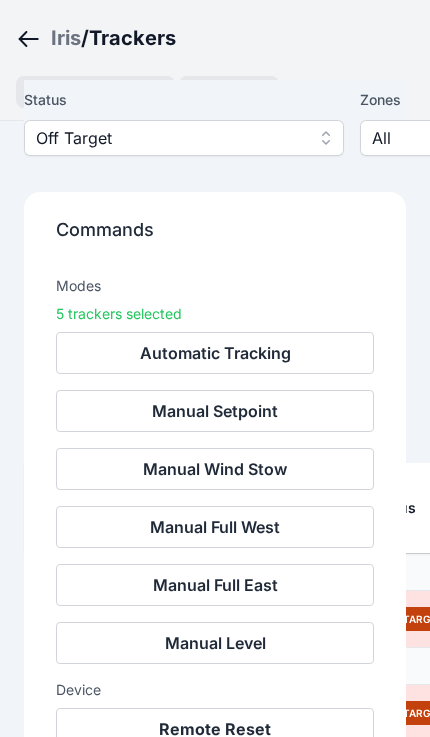 click on "Remote Reset" at bounding box center (215, 729) 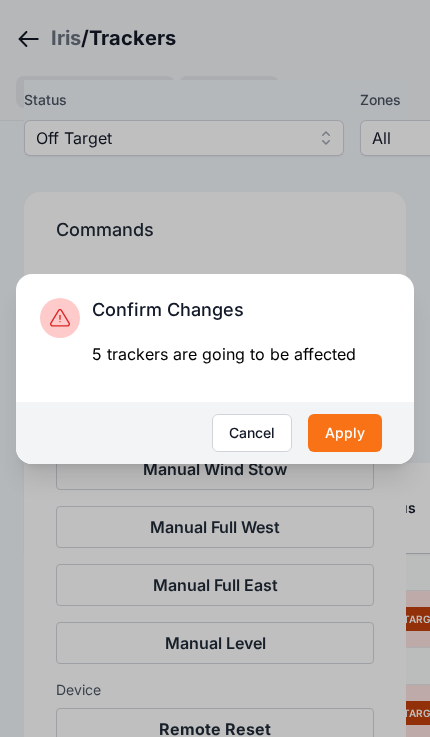 click on "Apply" at bounding box center (345, 433) 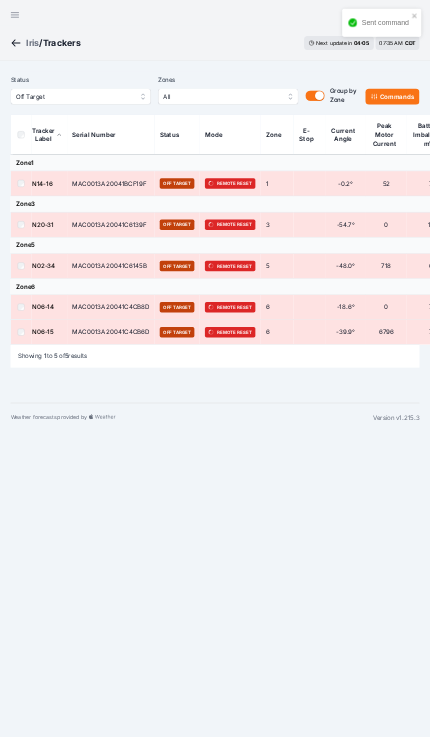 scroll, scrollTop: 0, scrollLeft: 0, axis: both 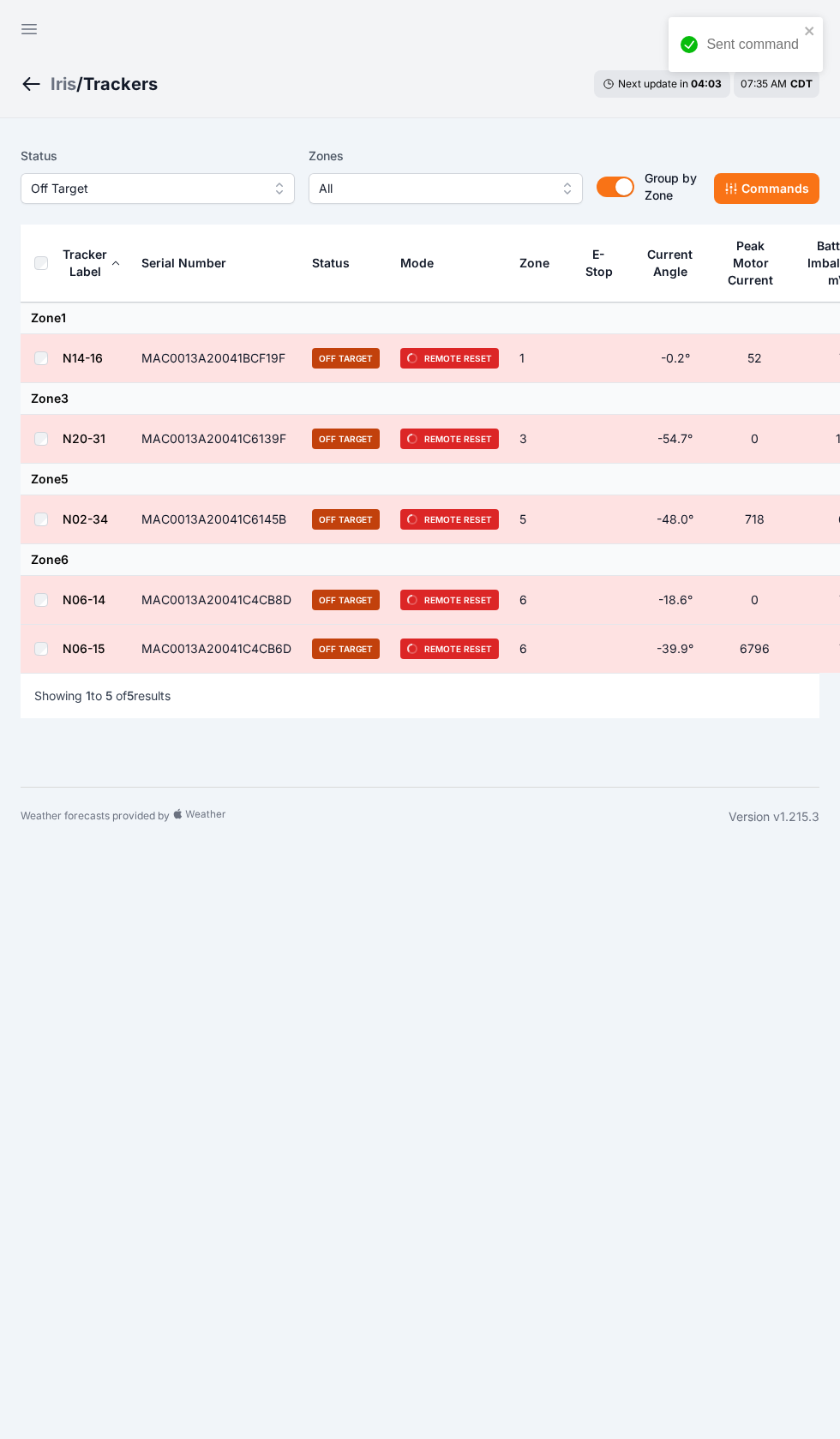 click on "Open sidebar" at bounding box center (29, 29) 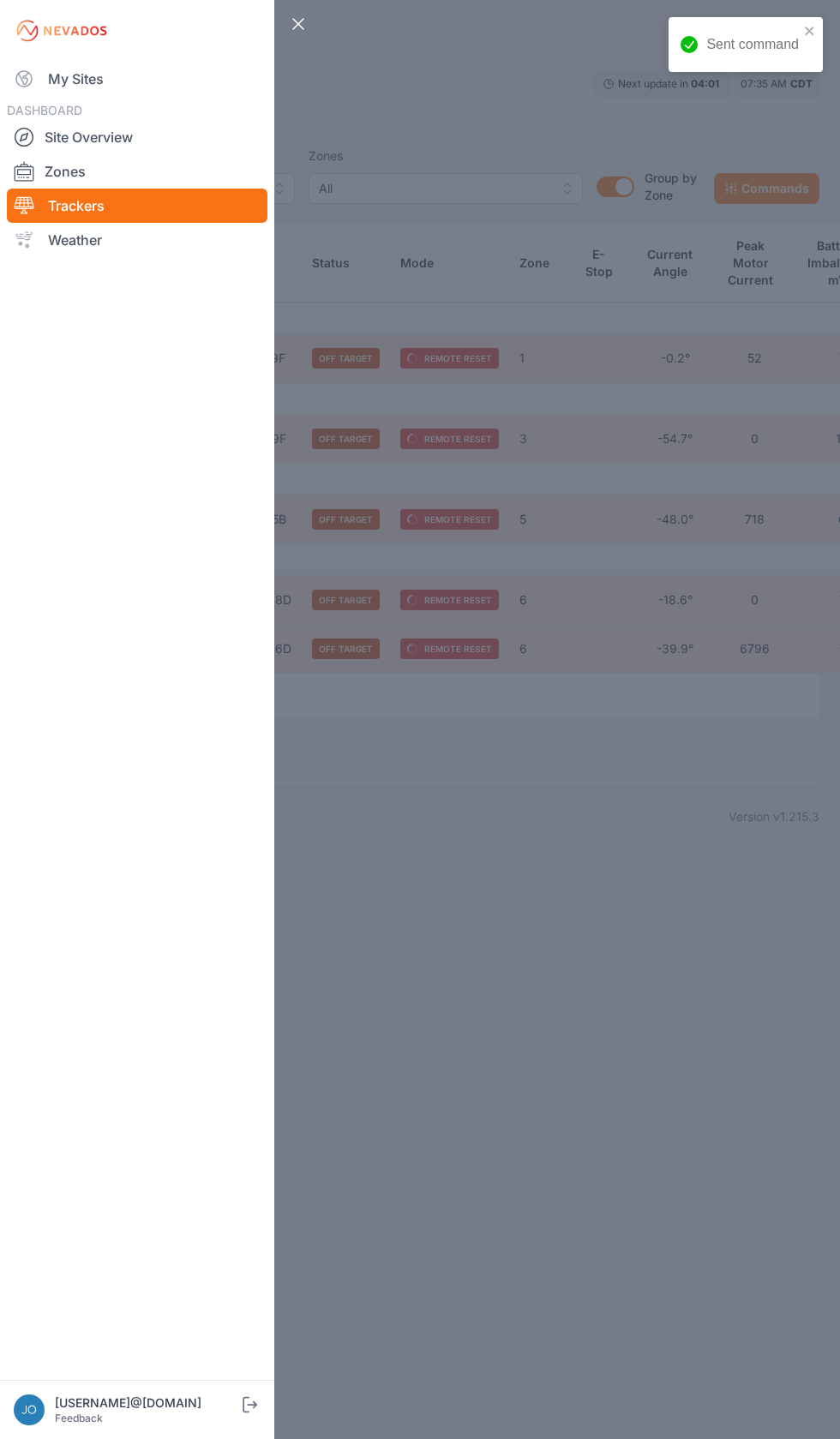 click at bounding box center (62, 31) 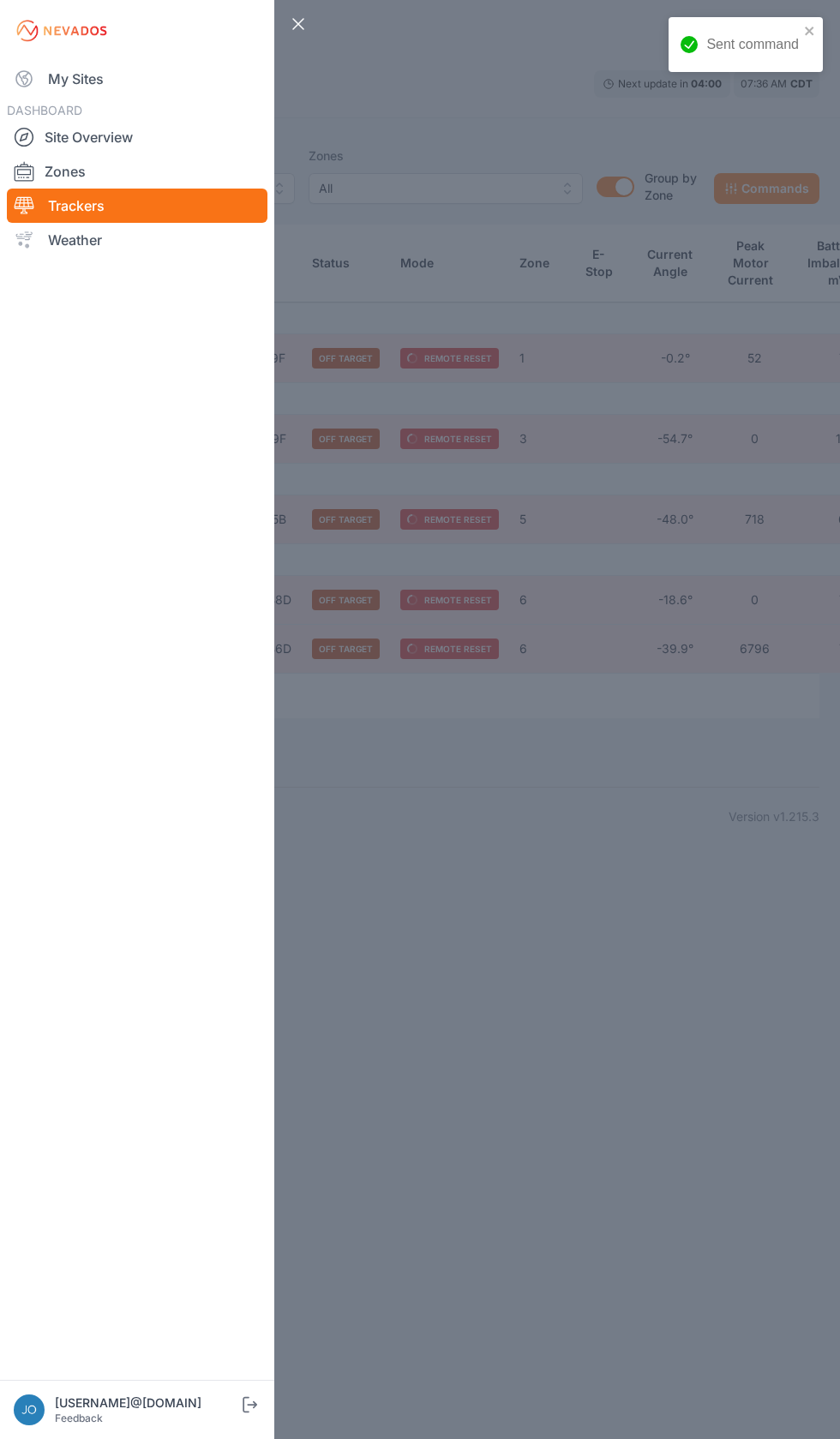 click at bounding box center [62, 31] 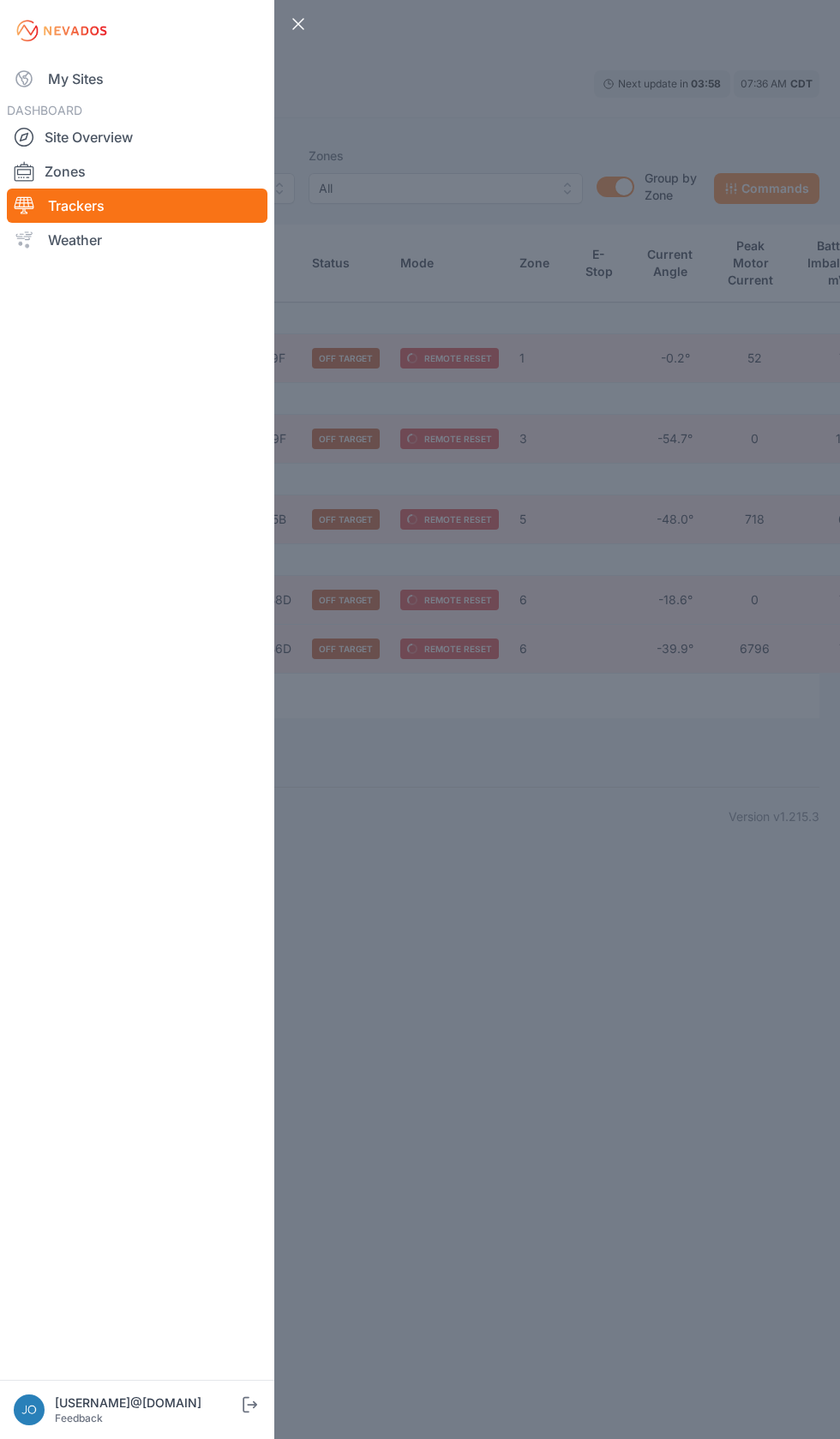 click at bounding box center [62, 31] 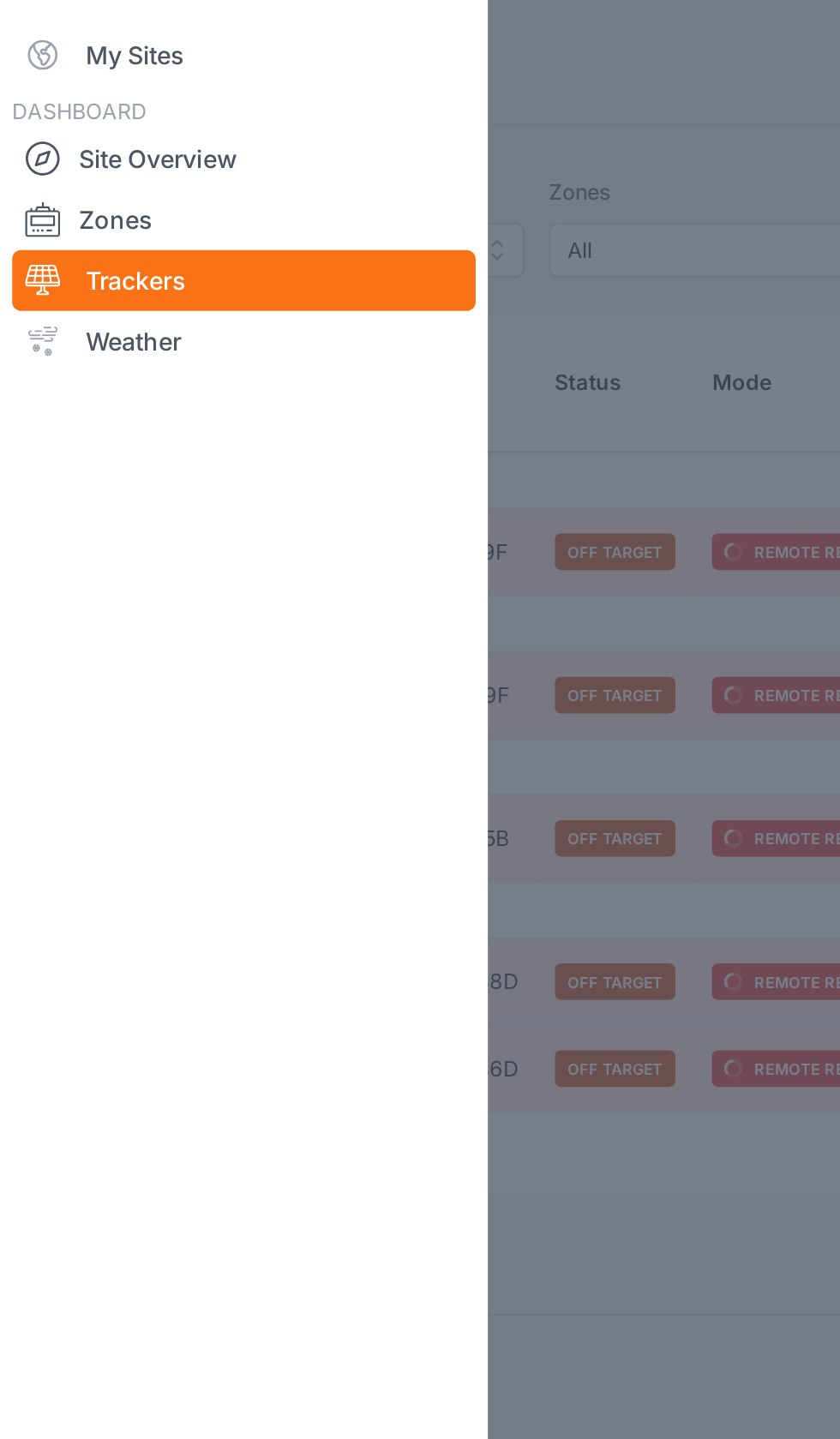 click on "My Sites" at bounding box center (137, 79) 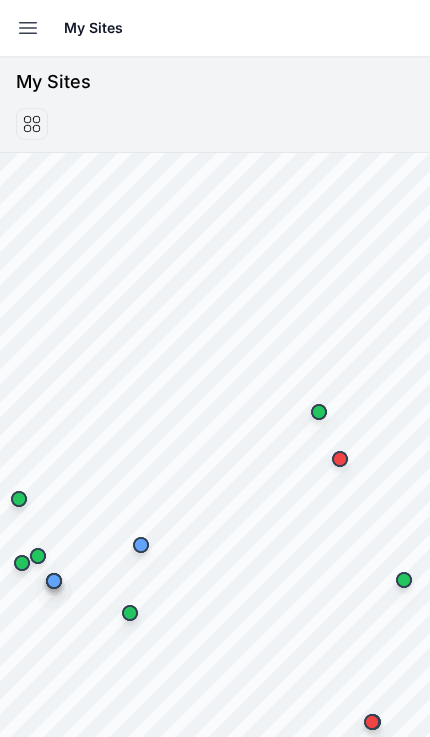 click at bounding box center (28, 28) 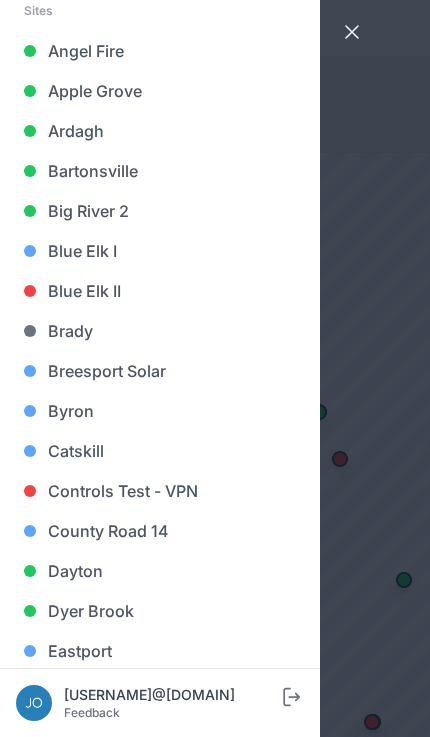 scroll, scrollTop: 154, scrollLeft: 0, axis: vertical 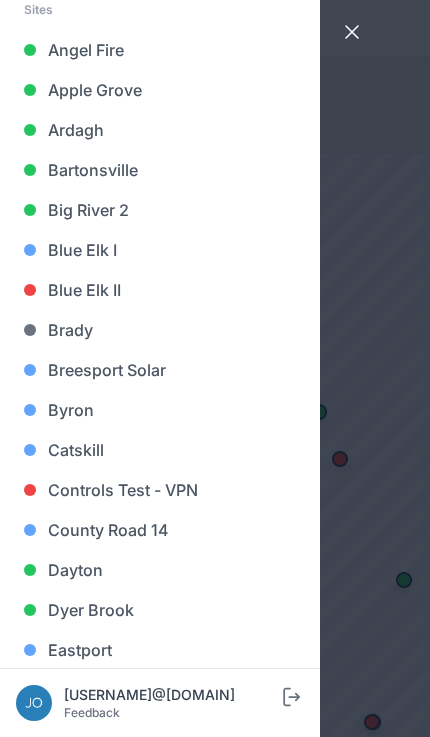 click on "Blue Elk II" at bounding box center [160, 290] 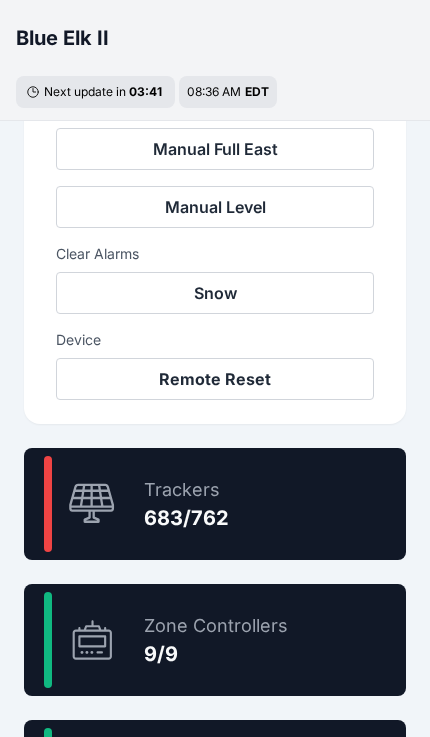 click on "89.6 % Trackers 683/762" at bounding box center [215, 504] 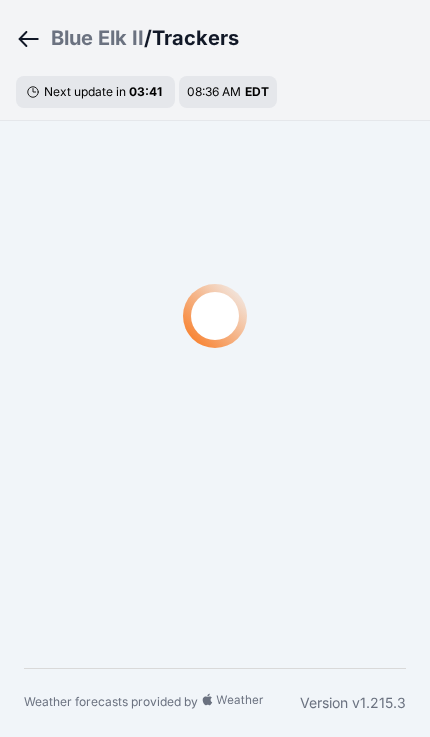 scroll, scrollTop: 60, scrollLeft: 0, axis: vertical 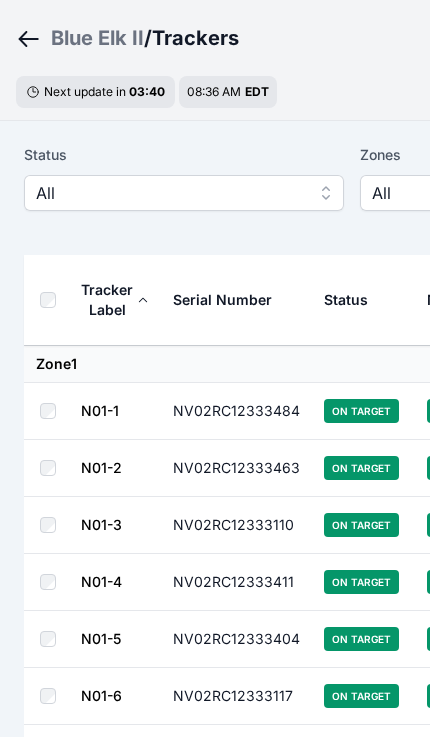 click on "All" at bounding box center [170, 193] 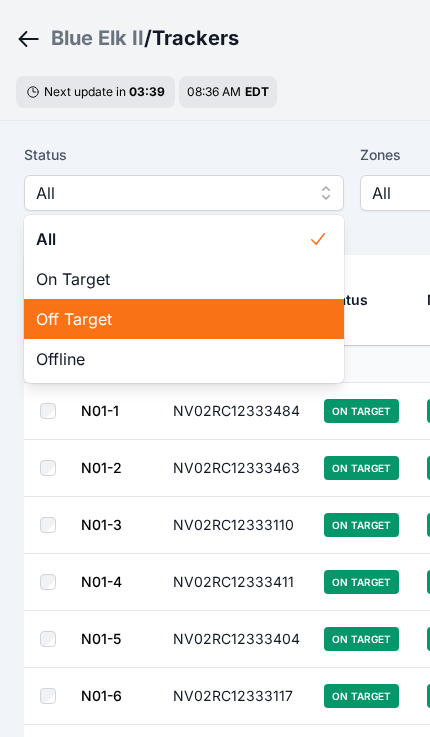 click on "Off Target" at bounding box center [172, 319] 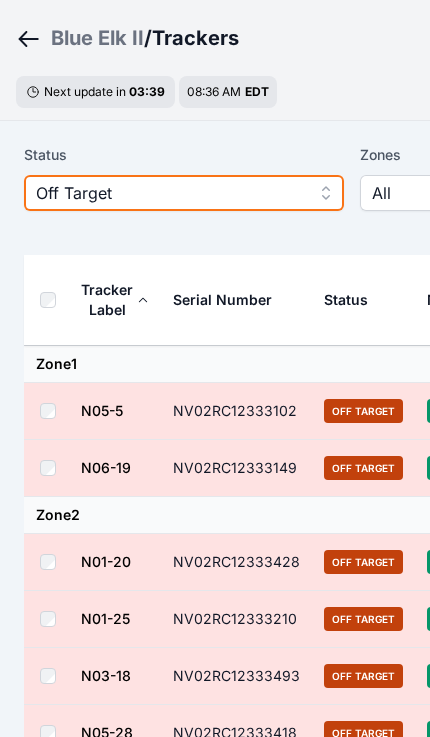 scroll, scrollTop: 0, scrollLeft: 0, axis: both 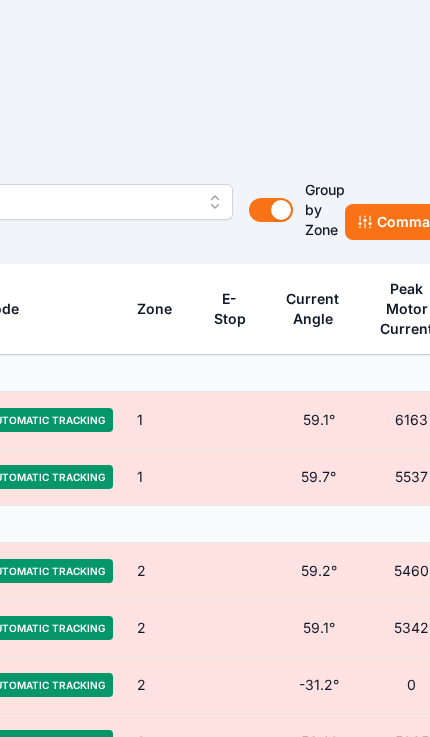 click on "Commands" at bounding box center [406, 222] 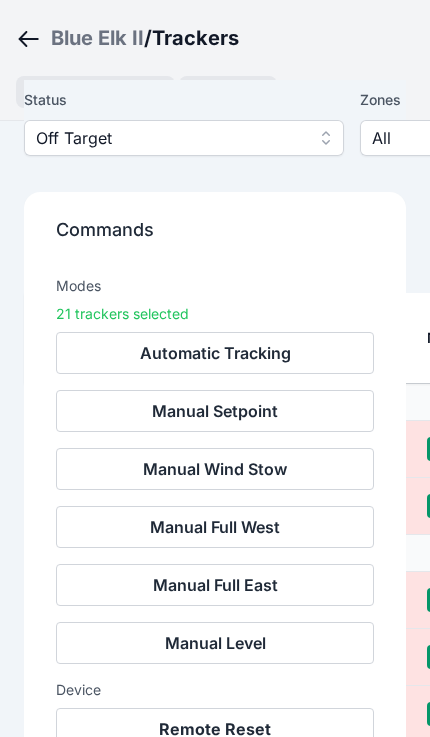 scroll, scrollTop: 620, scrollLeft: 0, axis: vertical 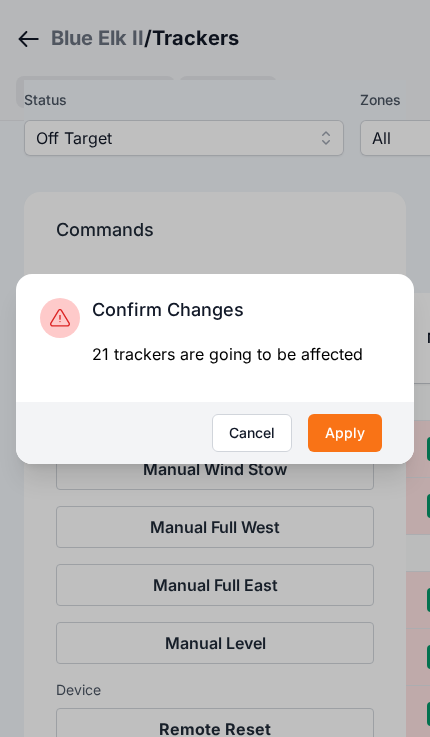 click on "Apply" at bounding box center (345, 433) 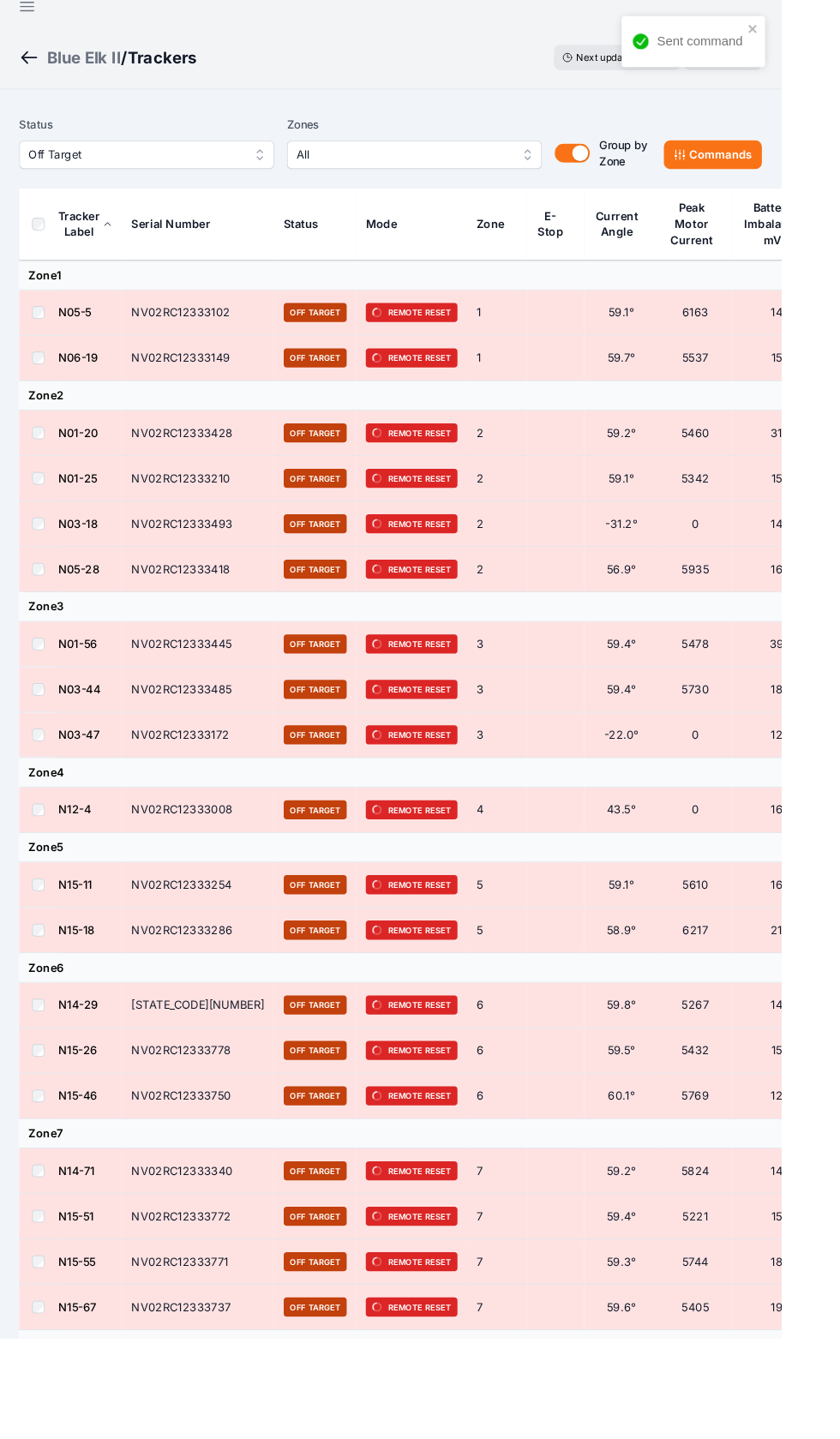 scroll, scrollTop: 0, scrollLeft: 0, axis: both 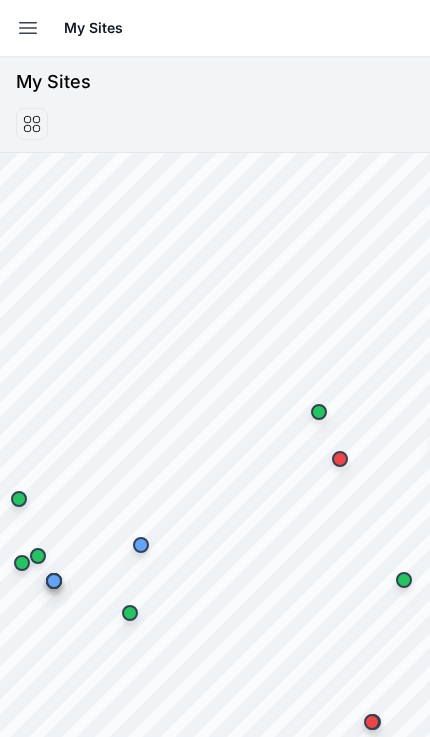 click at bounding box center [28, 28] 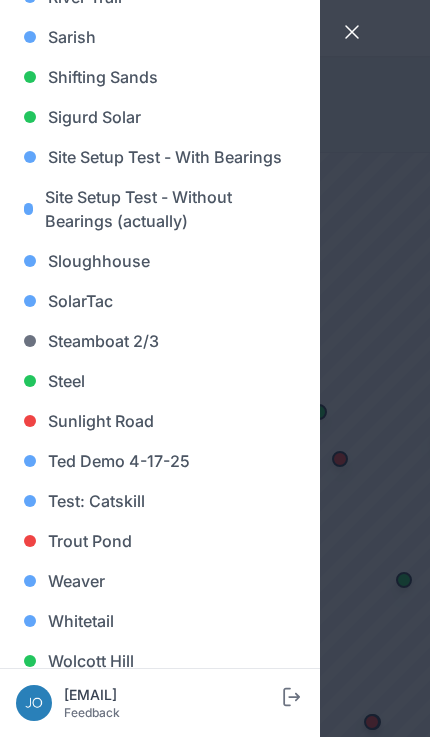 scroll, scrollTop: 1650, scrollLeft: 0, axis: vertical 